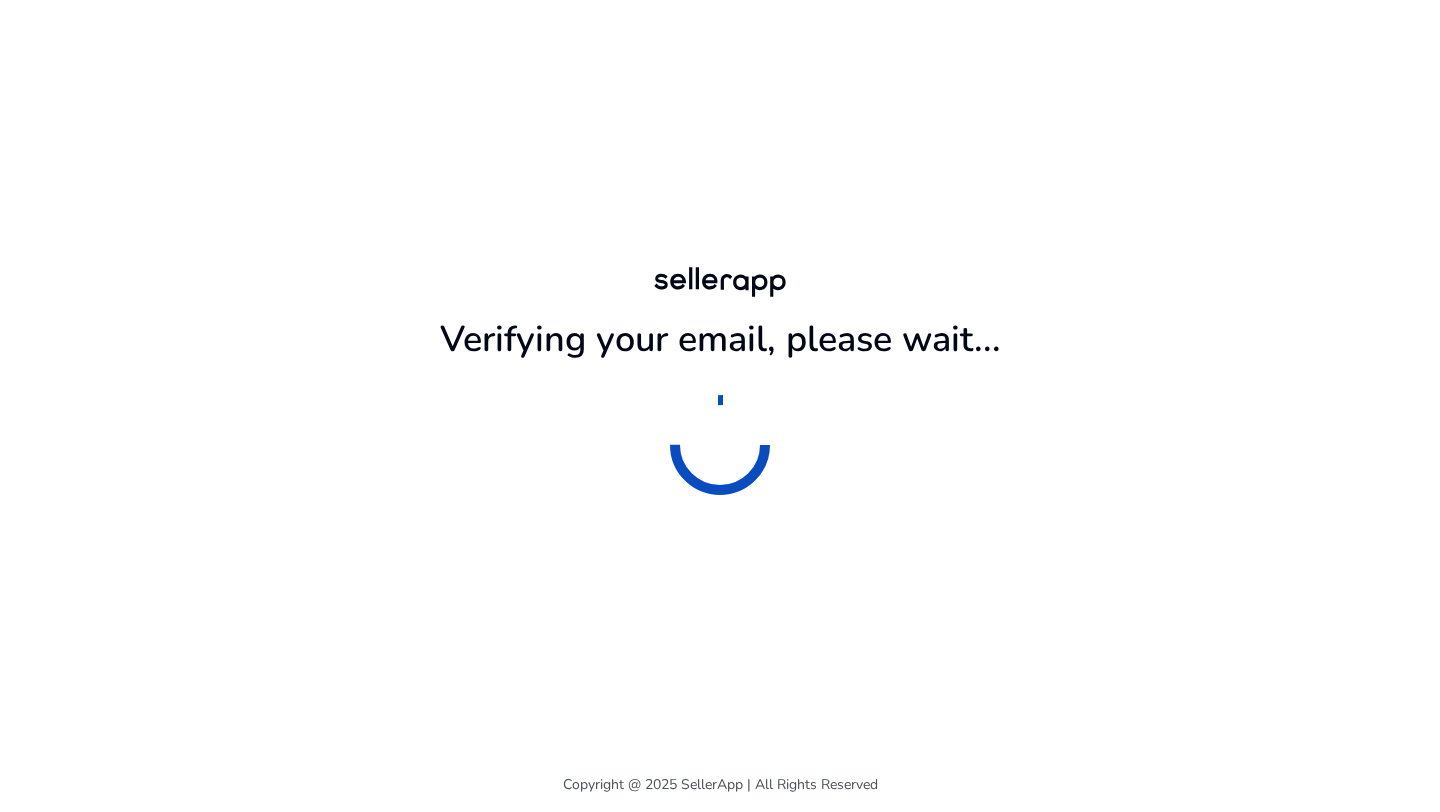 scroll, scrollTop: 0, scrollLeft: 0, axis: both 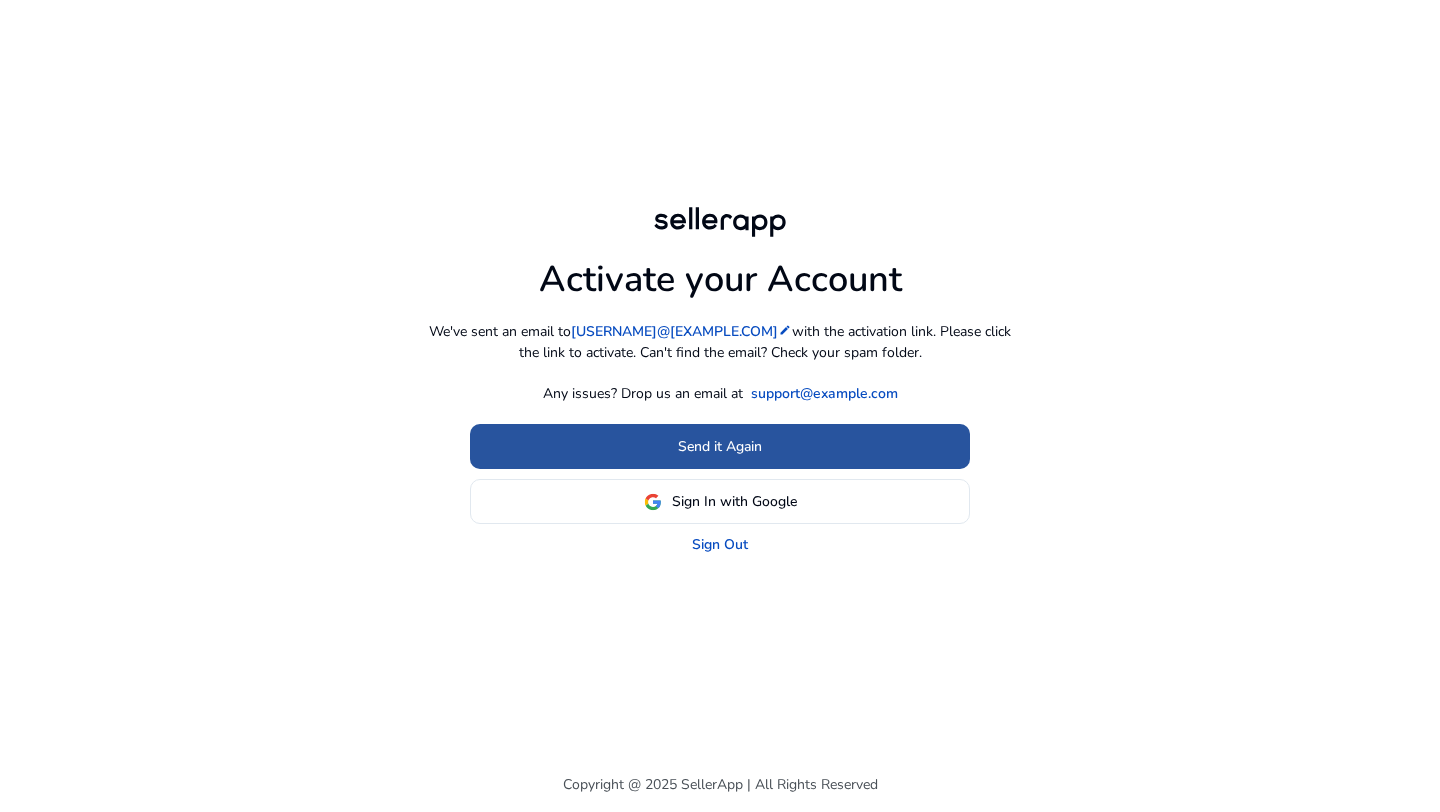click on "Send it Again" 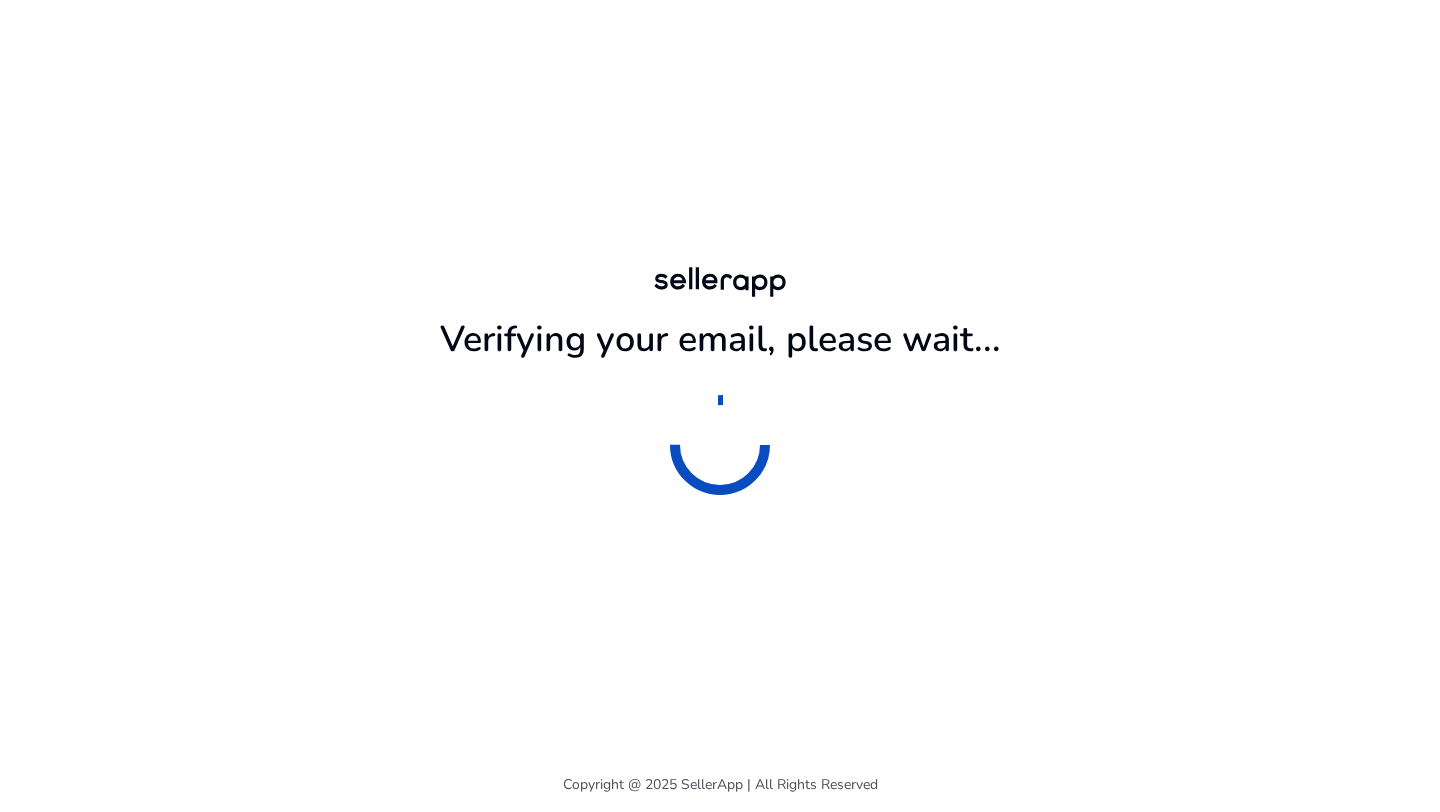 scroll, scrollTop: 0, scrollLeft: 0, axis: both 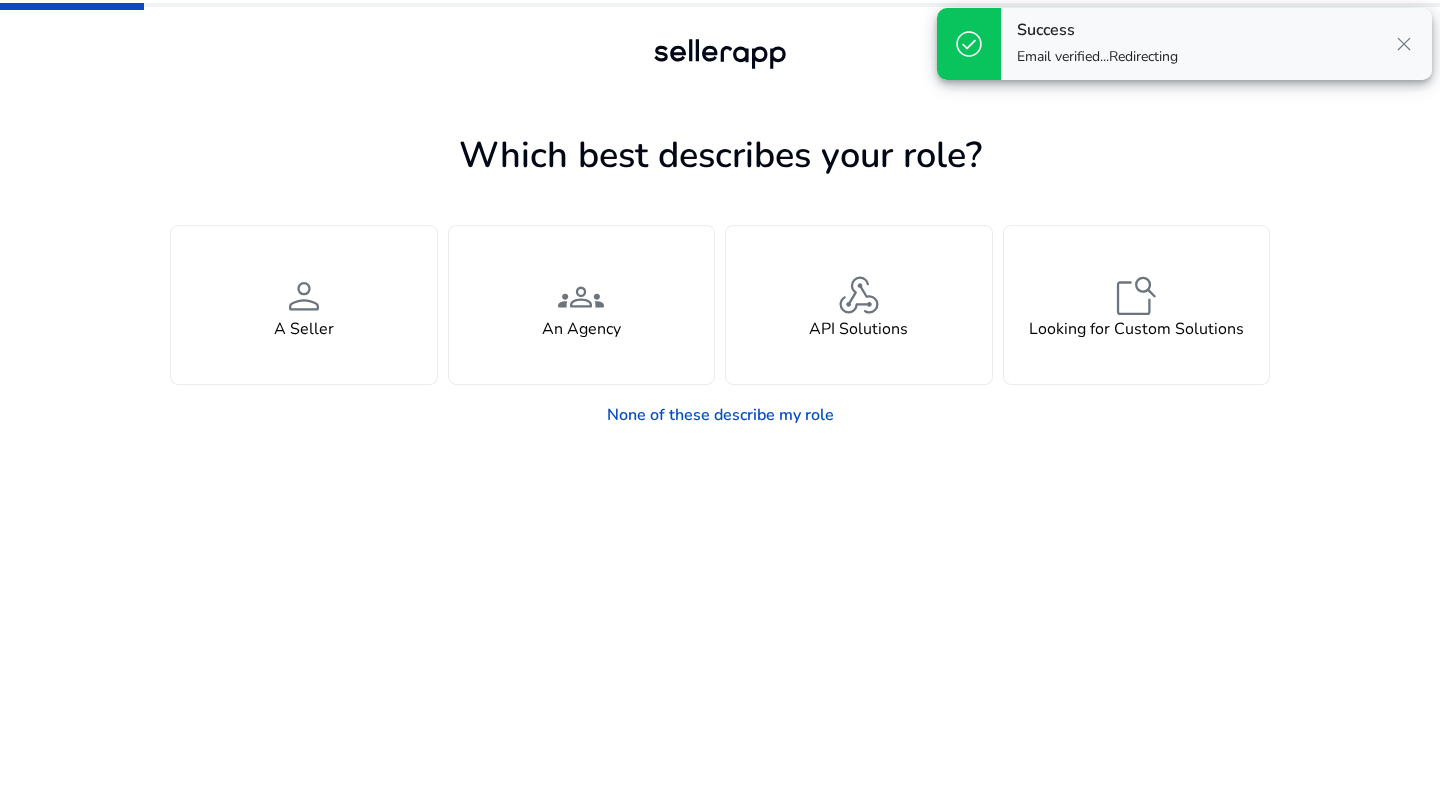 click on "close" at bounding box center [1404, 44] 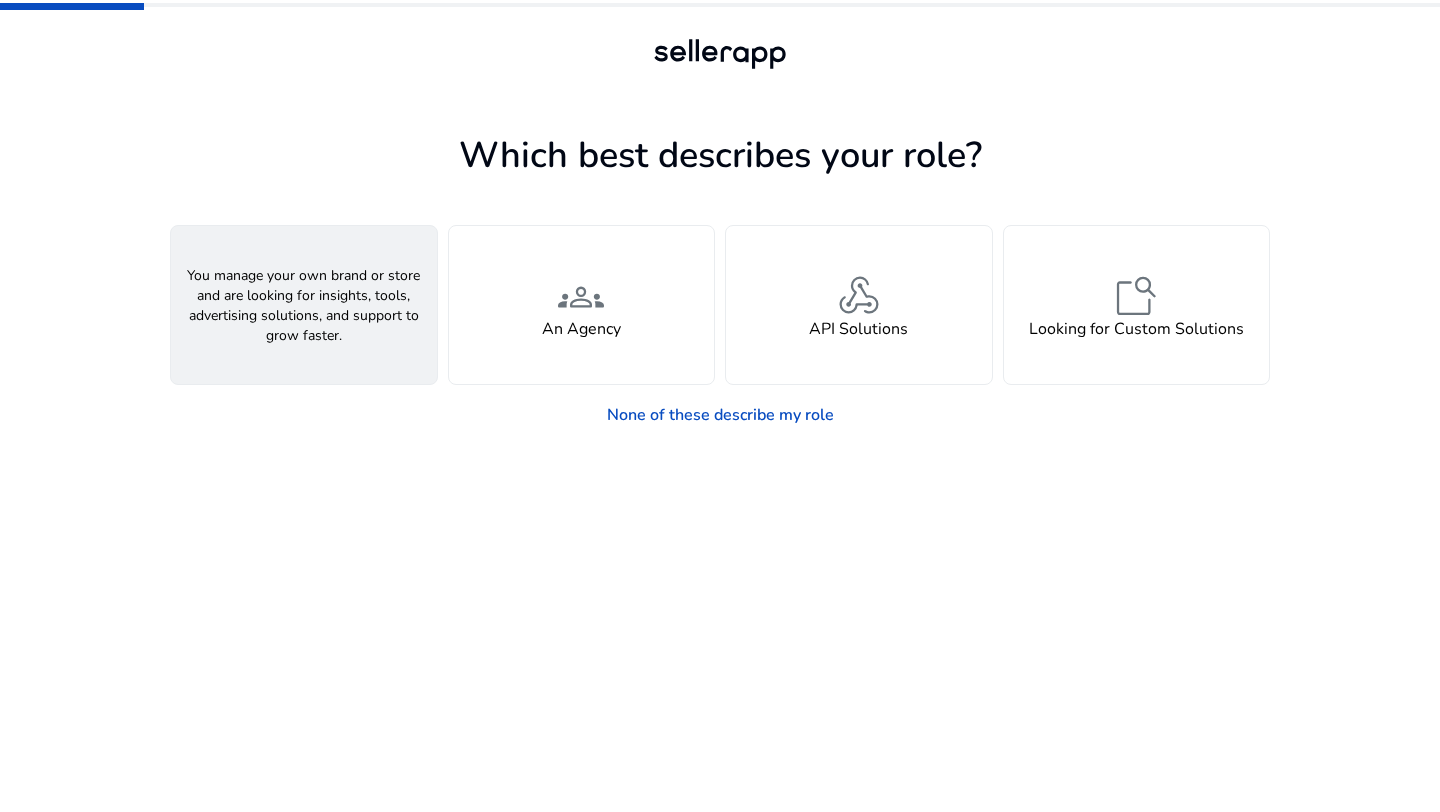 click on "person  A Seller" 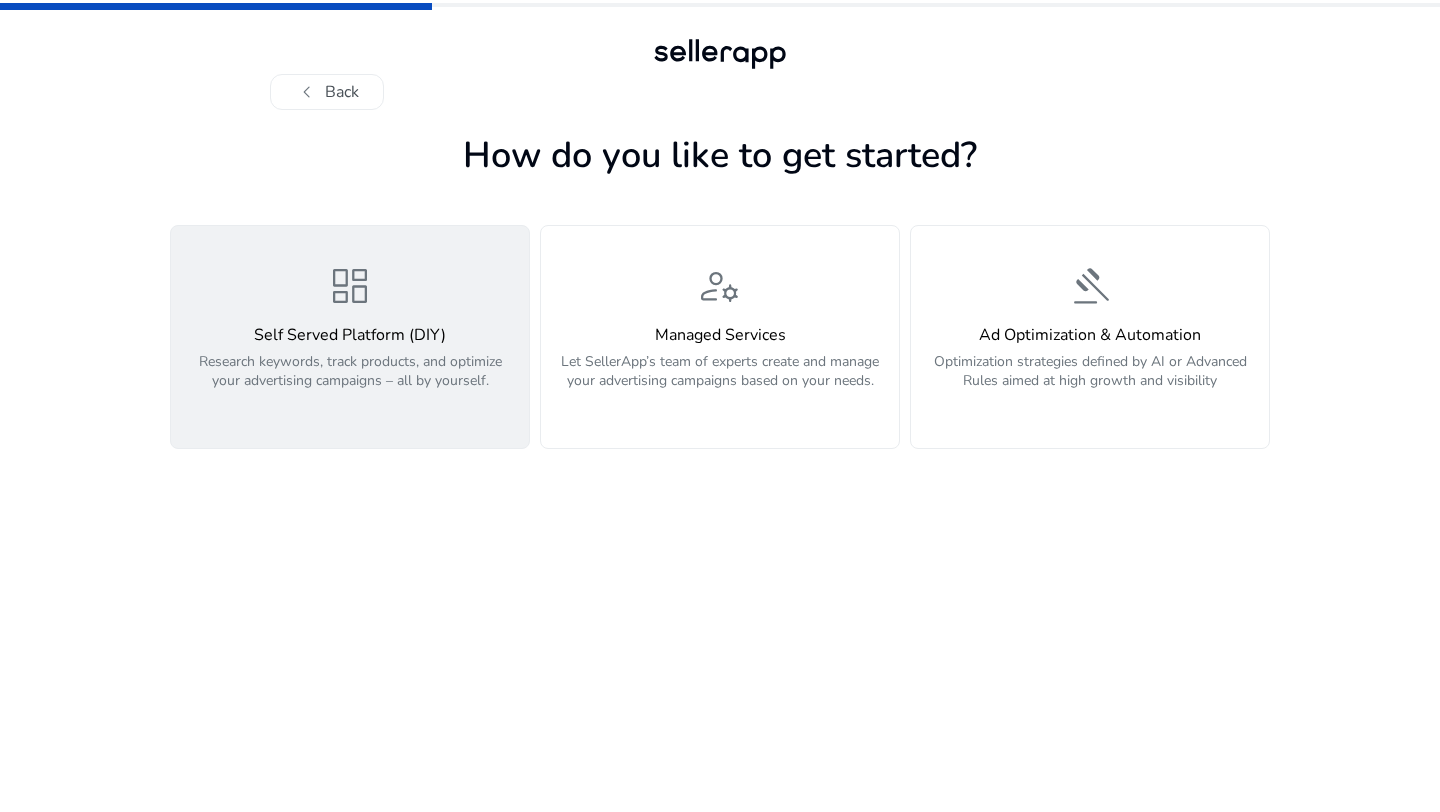 click on "Research keywords, track products, and optimize your advertising campaigns – all by yourself." 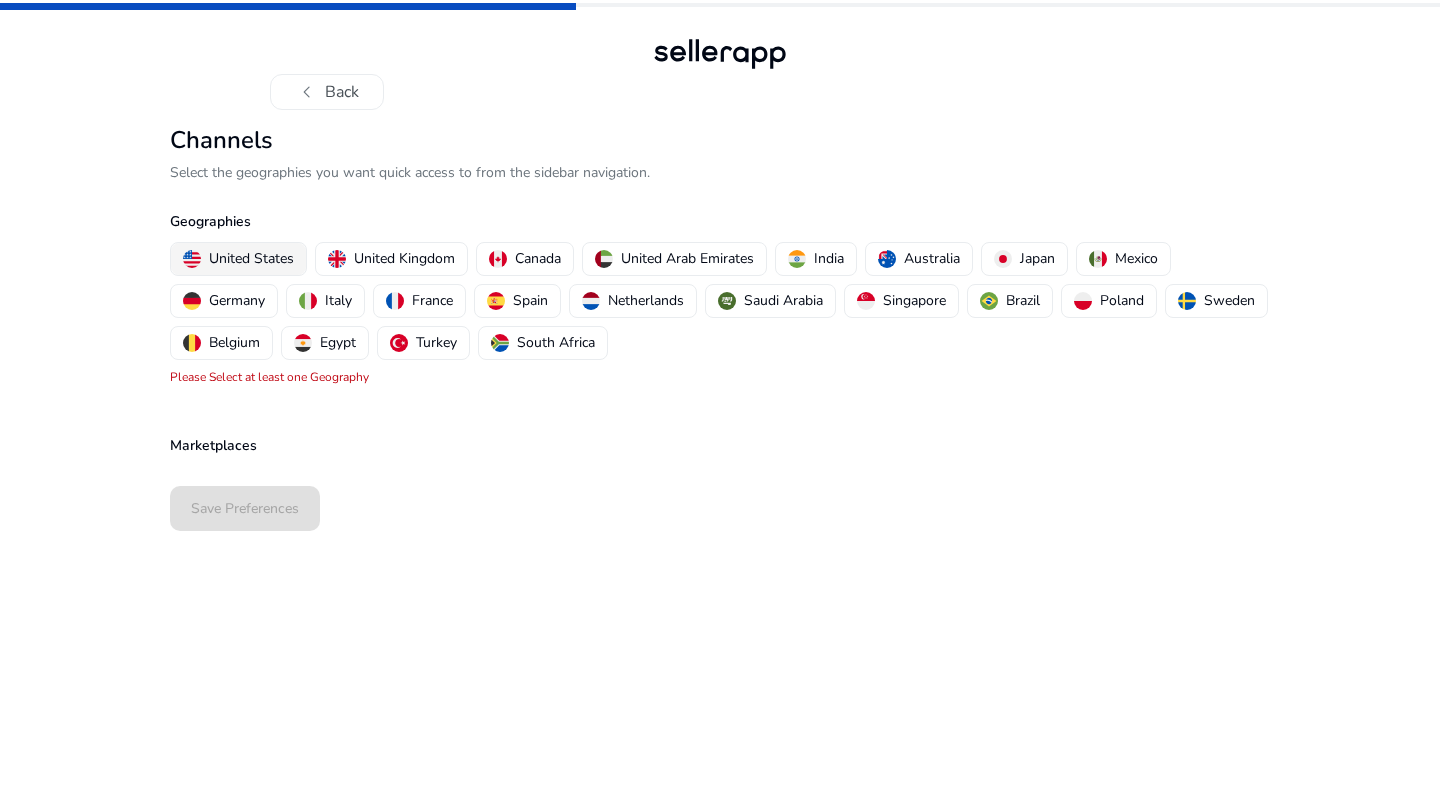 click on "United States" at bounding box center [251, 258] 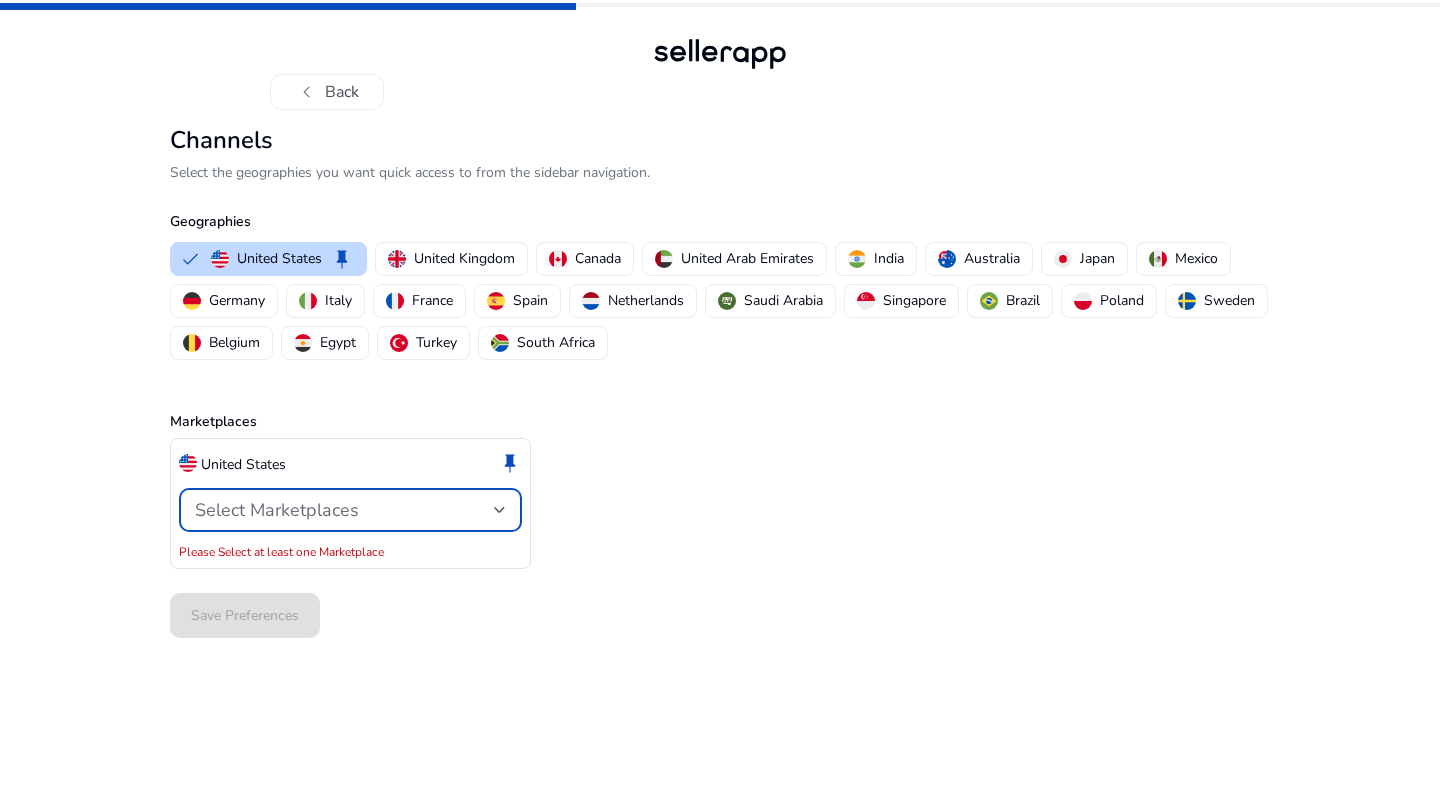 click on "Select Marketplaces" at bounding box center (344, 510) 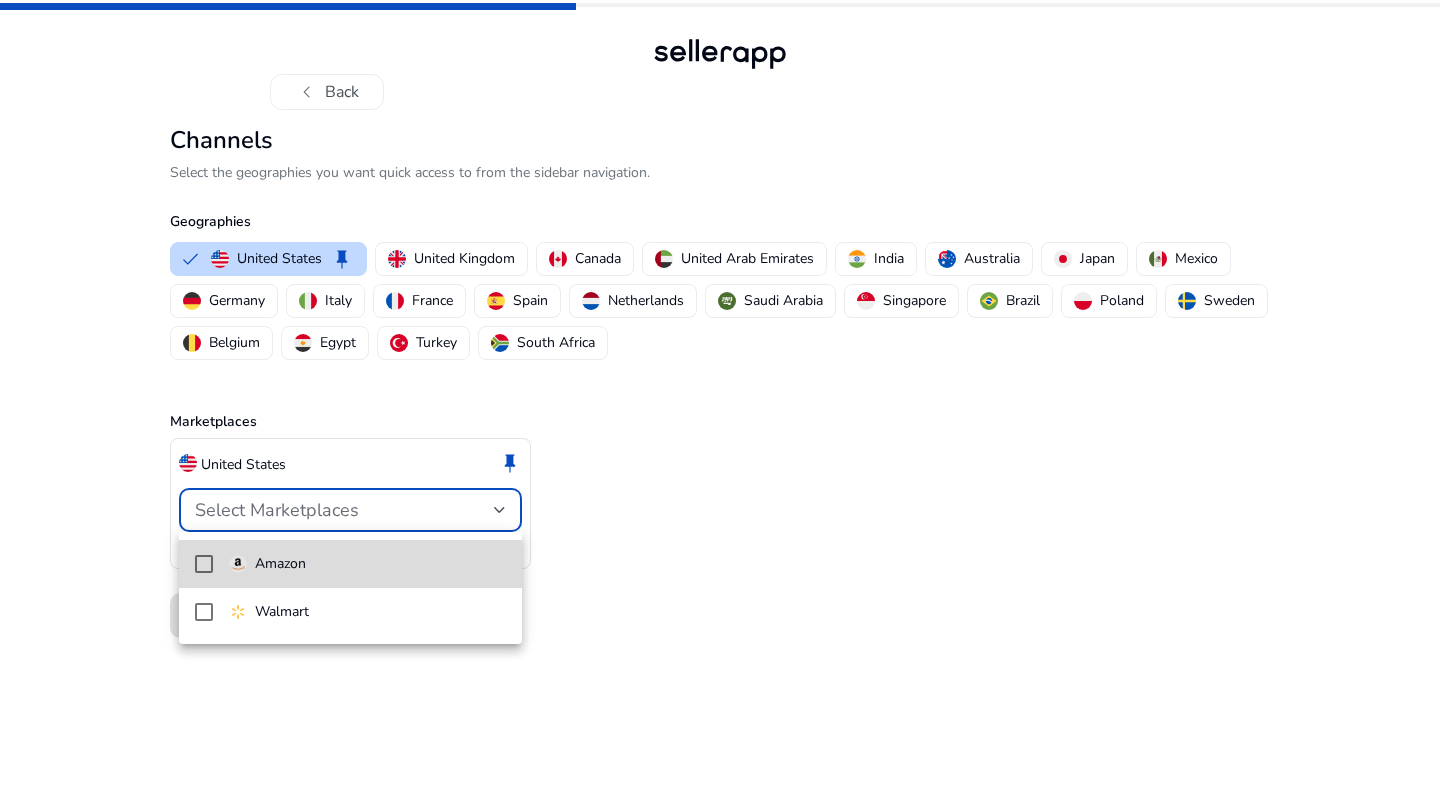 click on "Amazon" at bounding box center [367, 564] 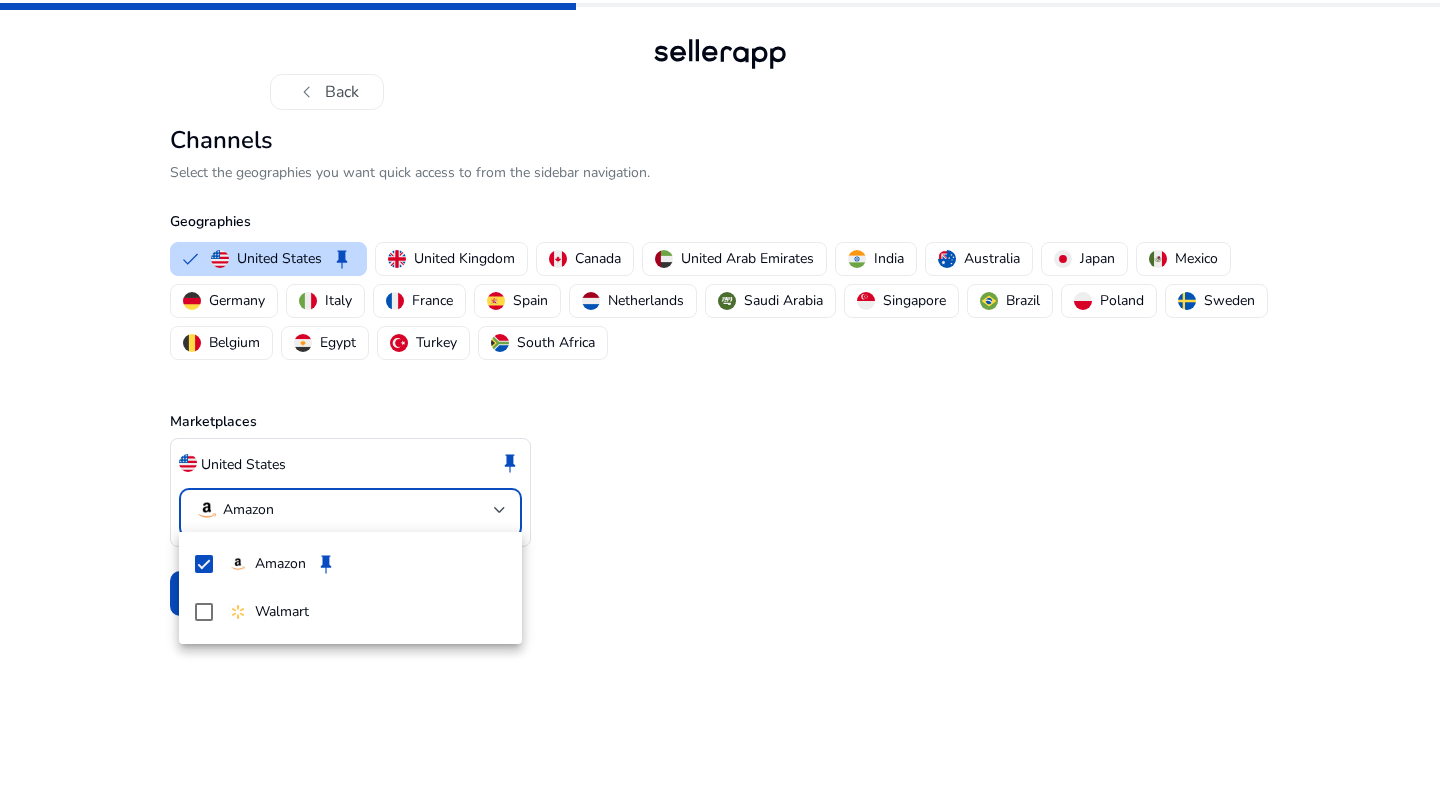click at bounding box center [720, 406] 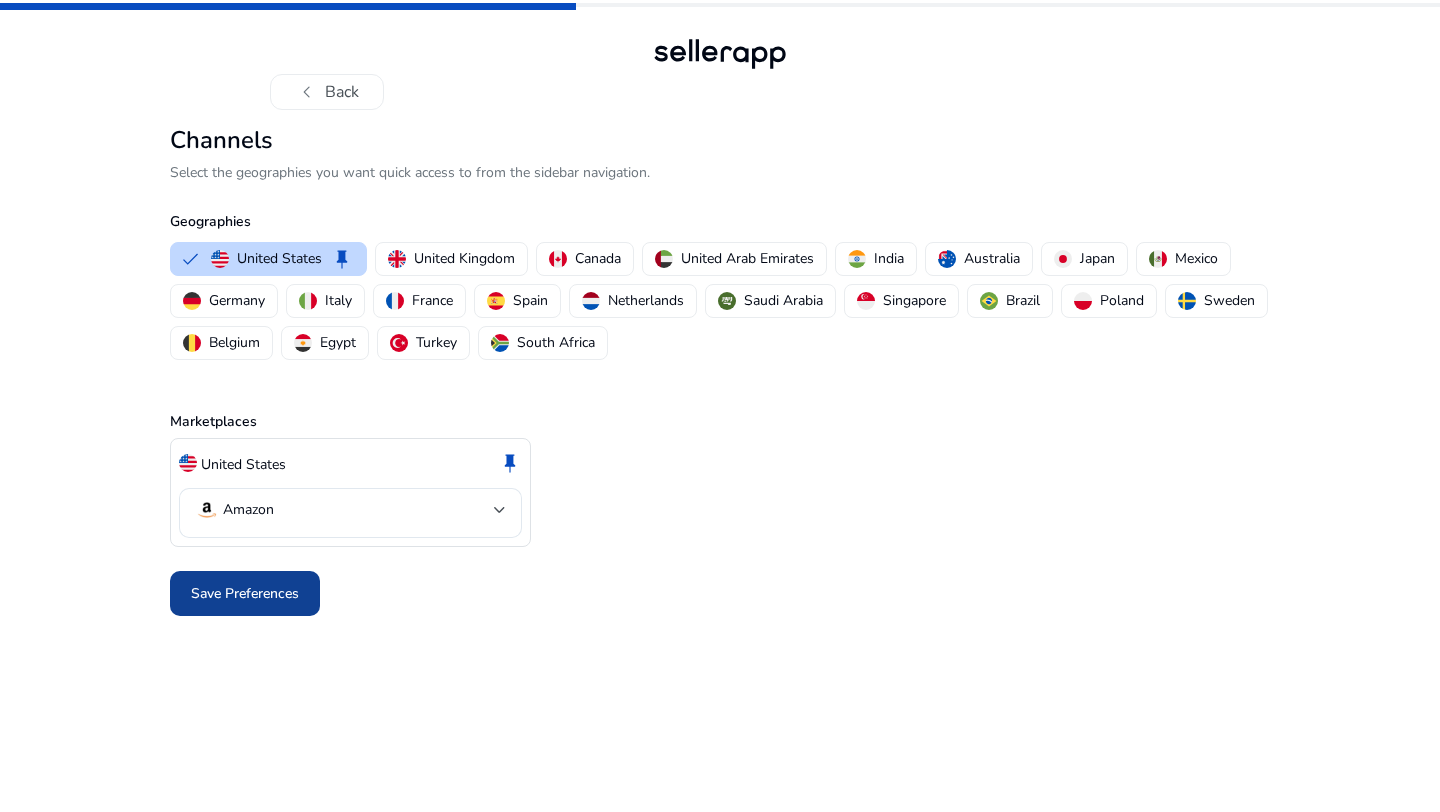 click on "Save Preferences" 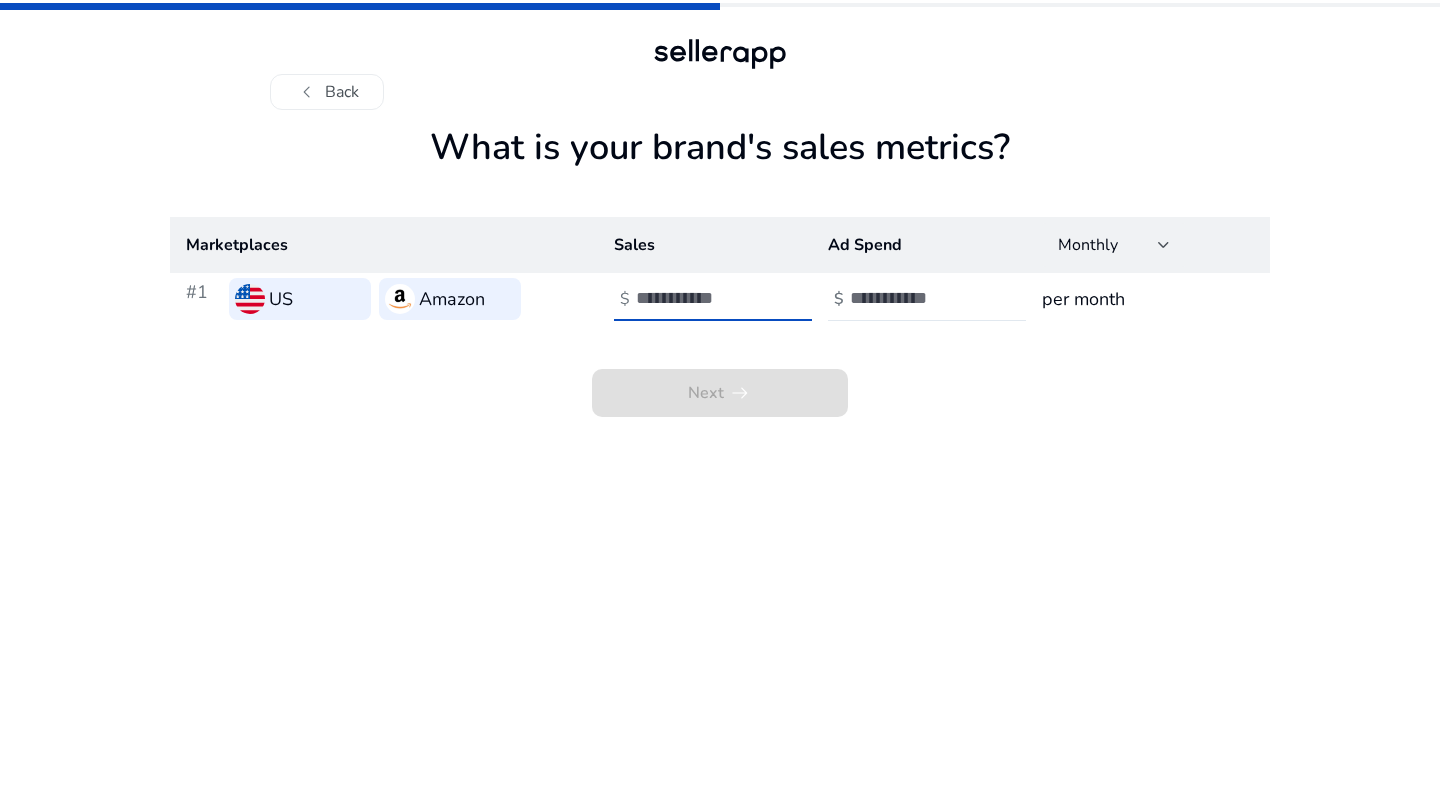 click at bounding box center (703, 298) 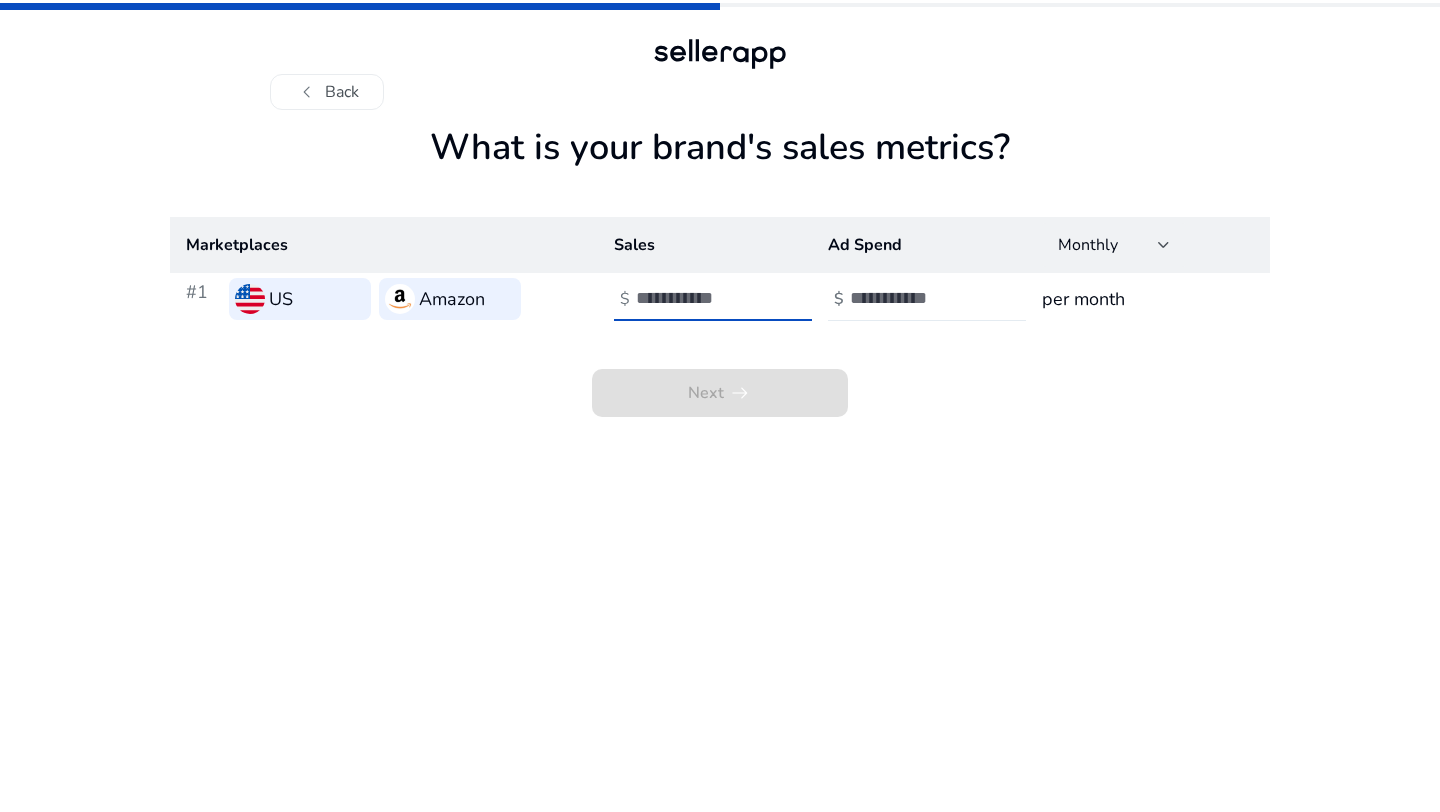 type on "*" 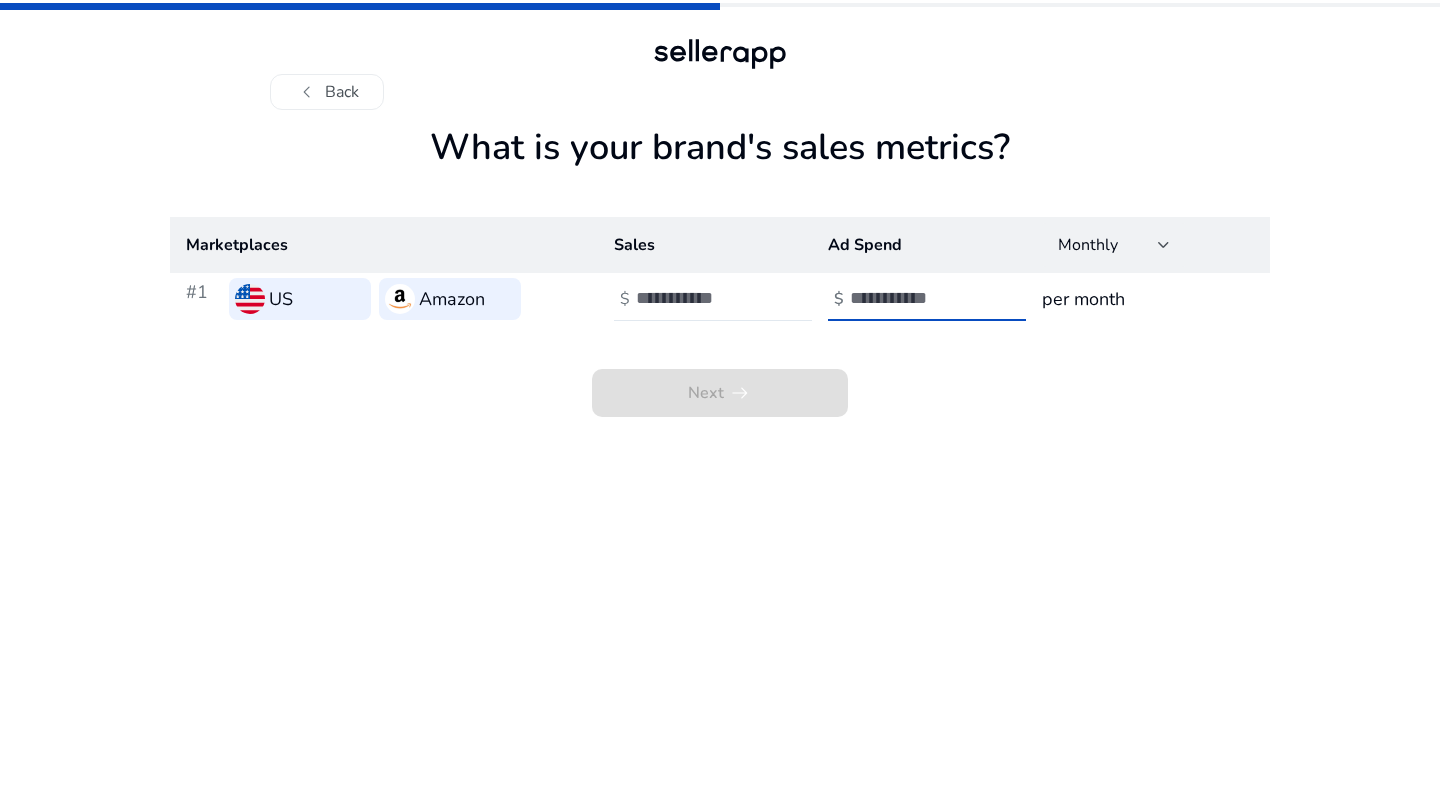 click at bounding box center (917, 298) 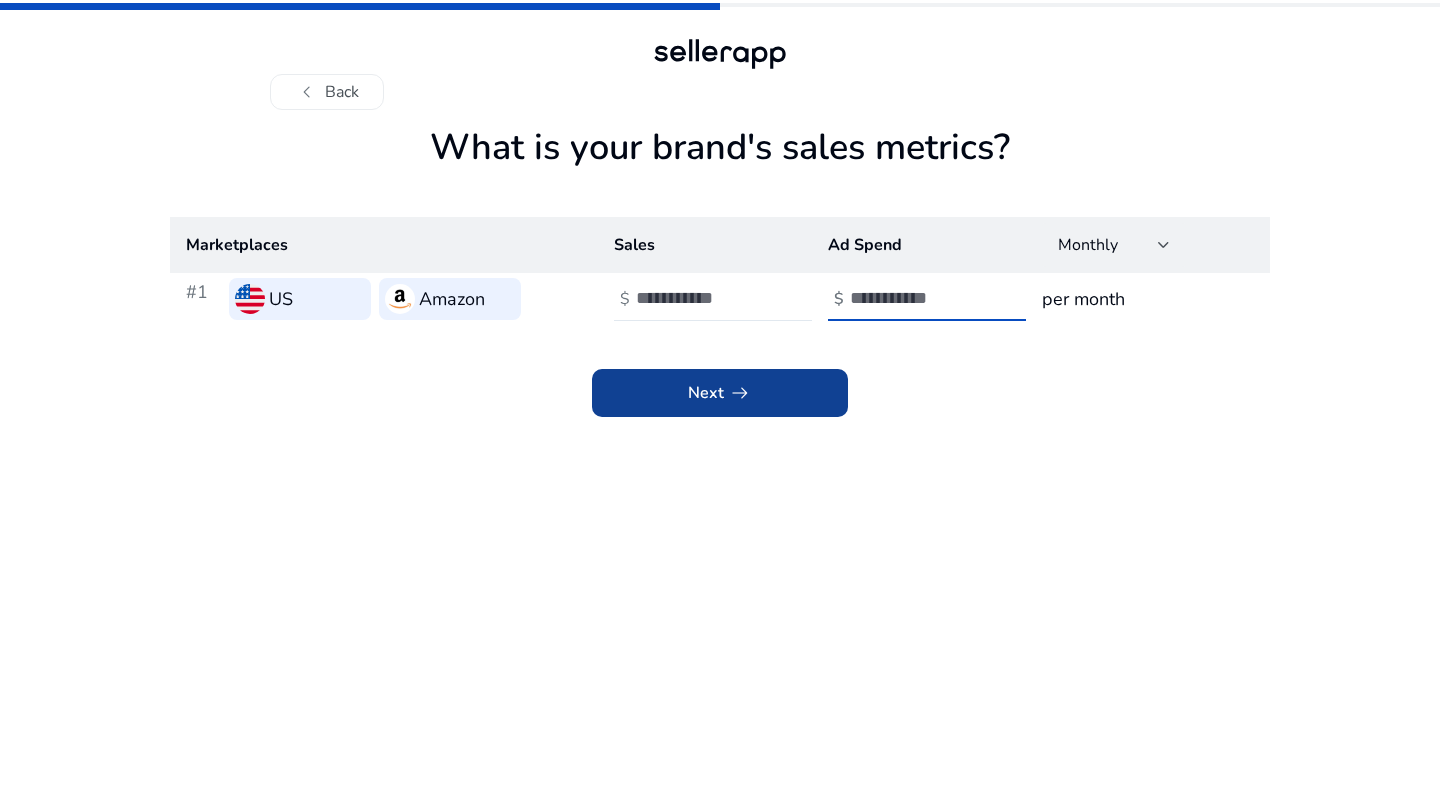 type on "*" 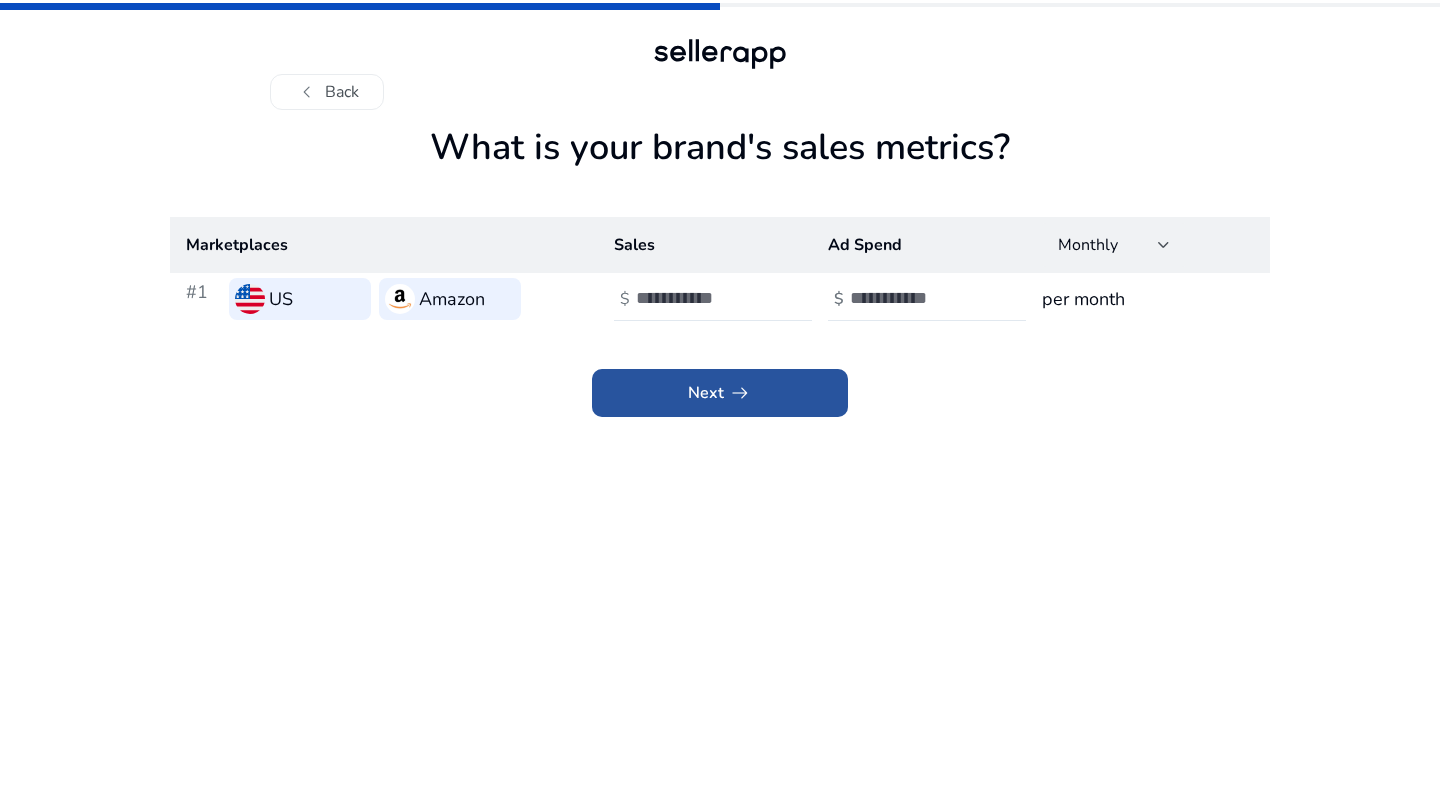 click 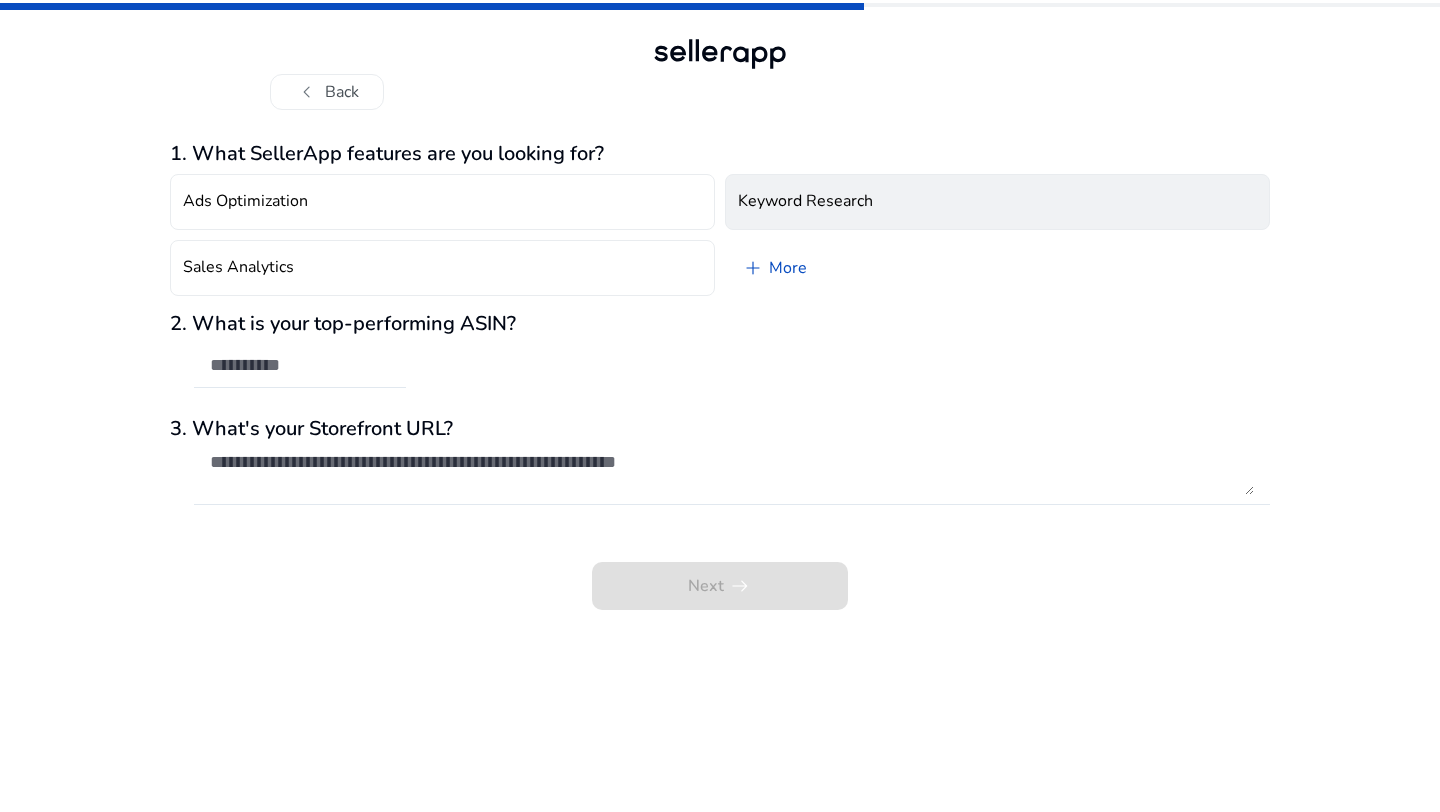 click on "Keyword Research" 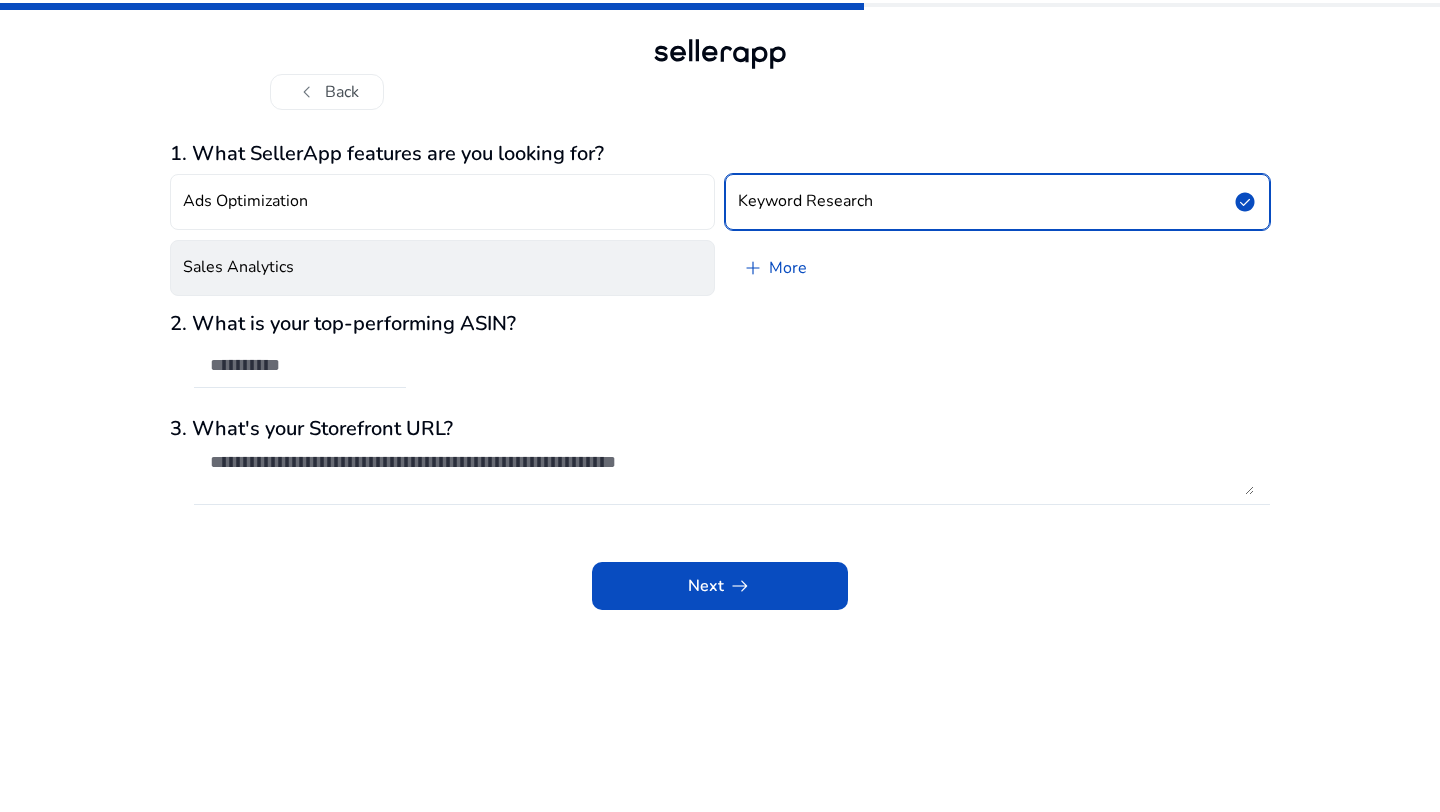 click on "Sales Analytics" 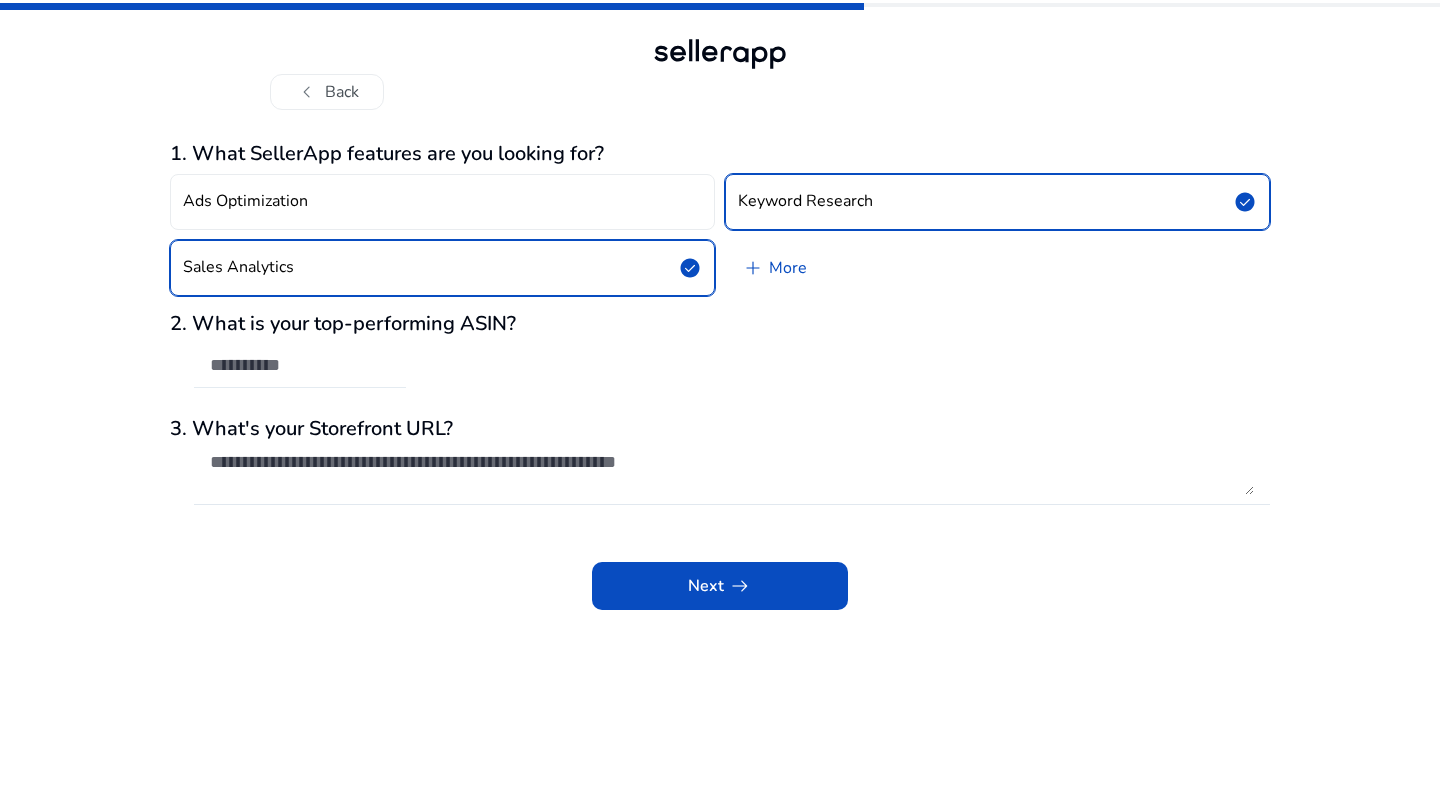 click 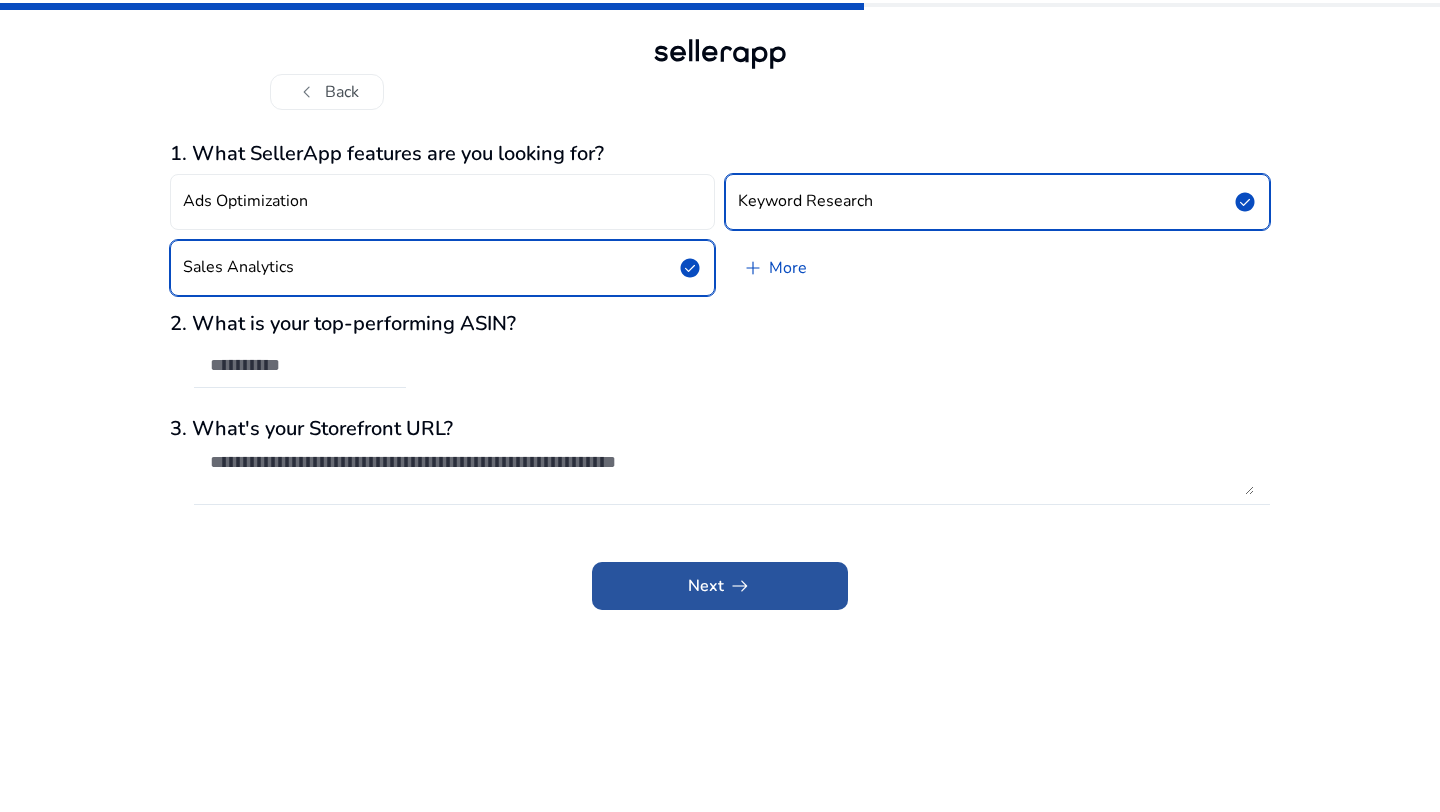click 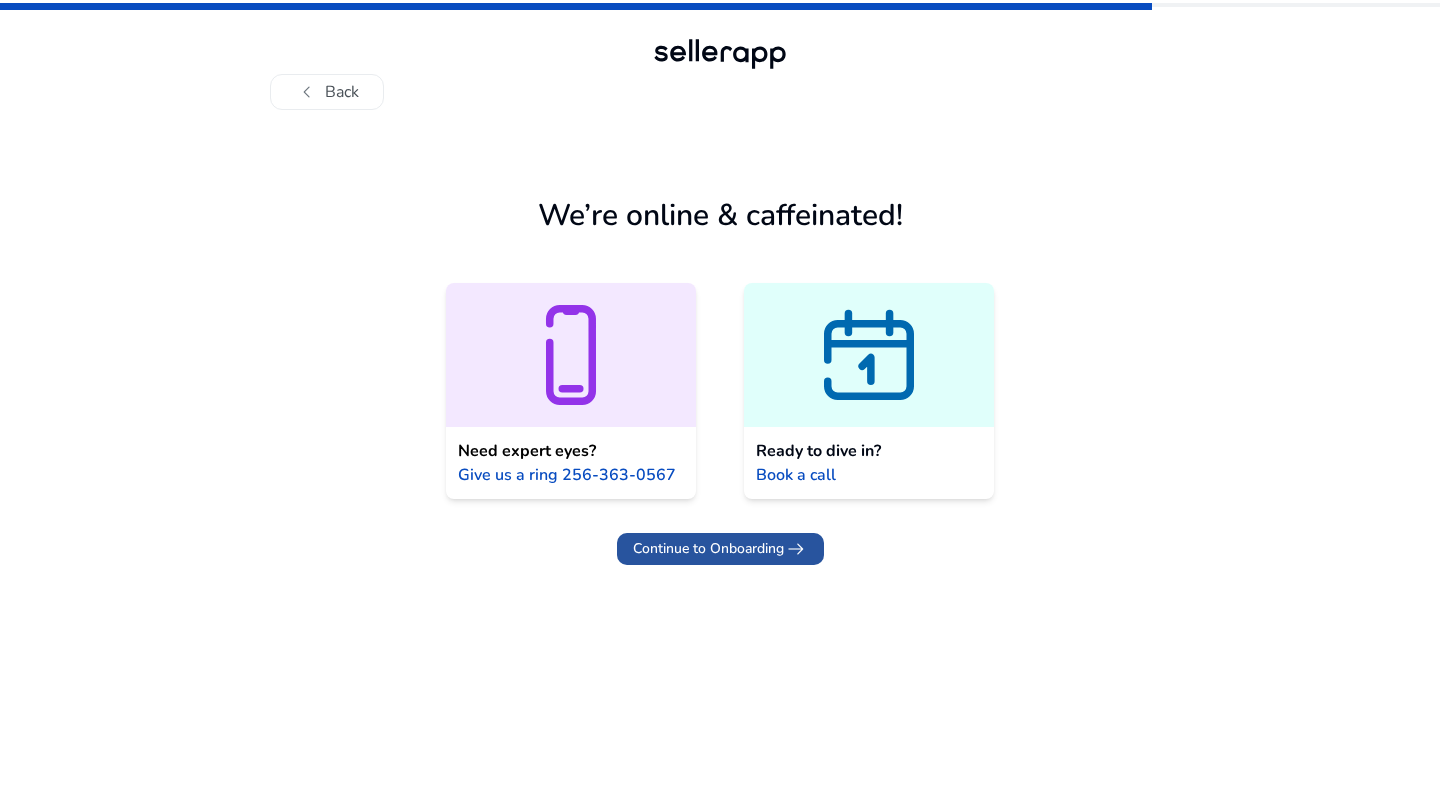 click on "Continue to Onboarding" 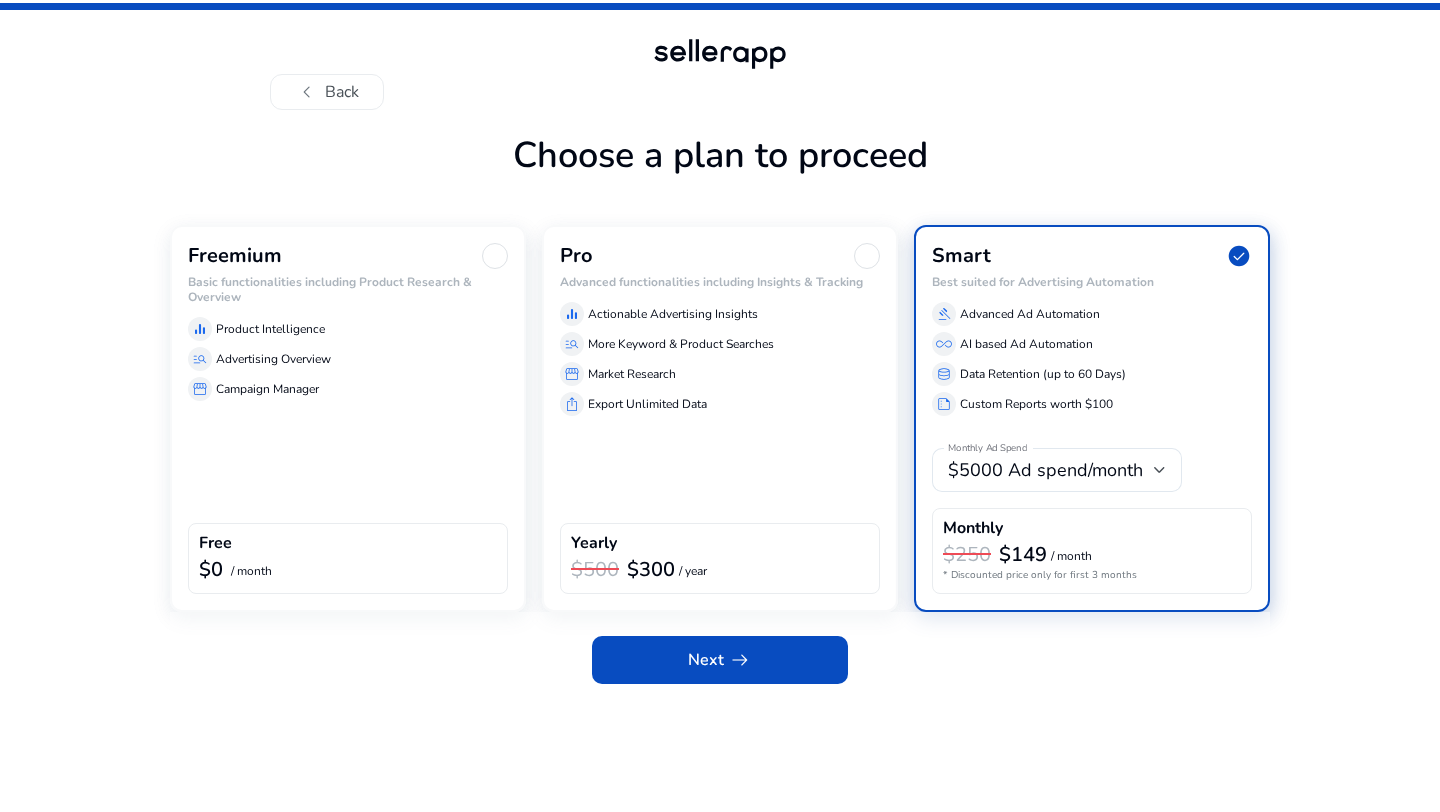click on "Freemium Basic functionalities including Product Research & Overview  equalizer  Product Intelligence  manage_search  Advertising Overview  storefront  Campaign Manager  Free  $0  / month" 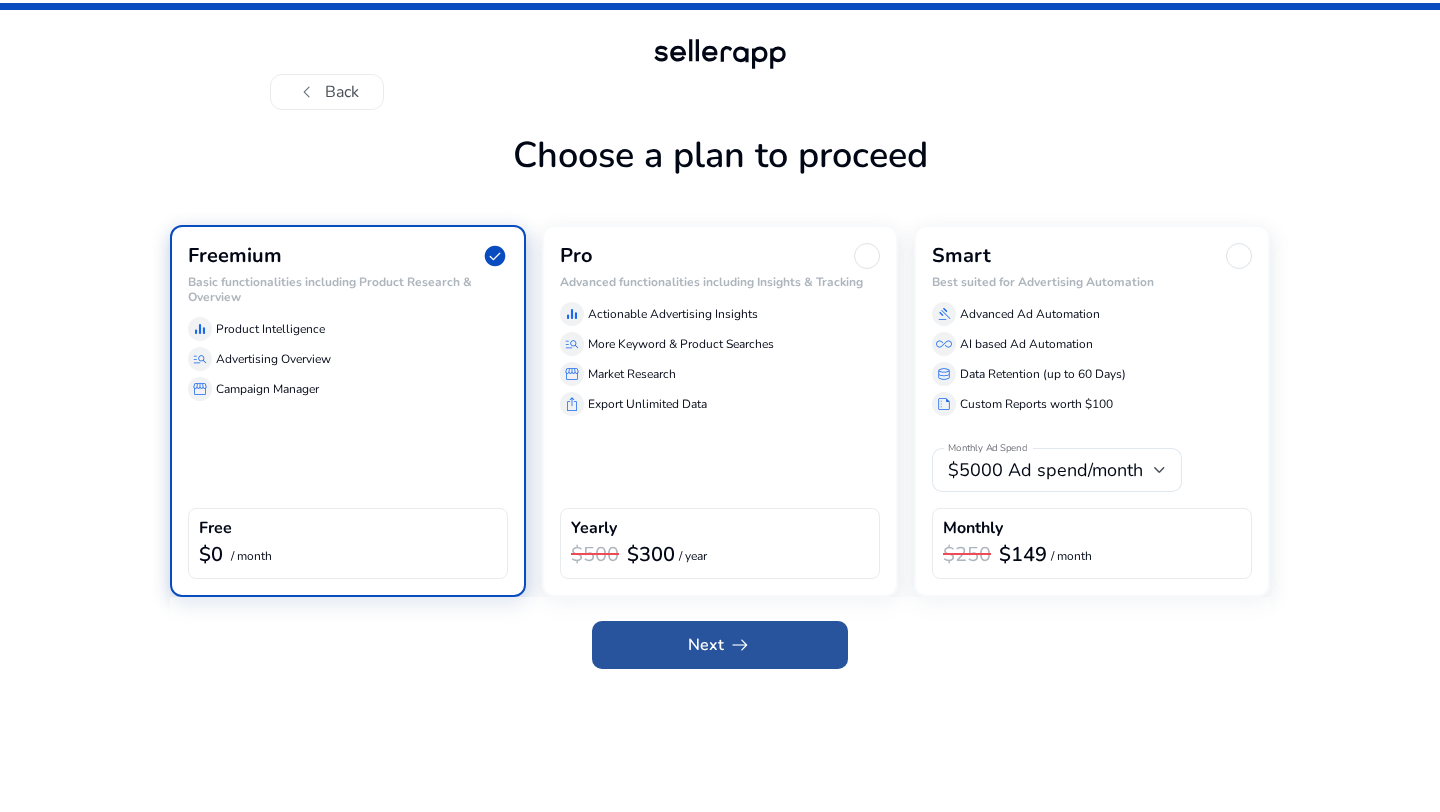 click on "Next   arrow_right_alt" 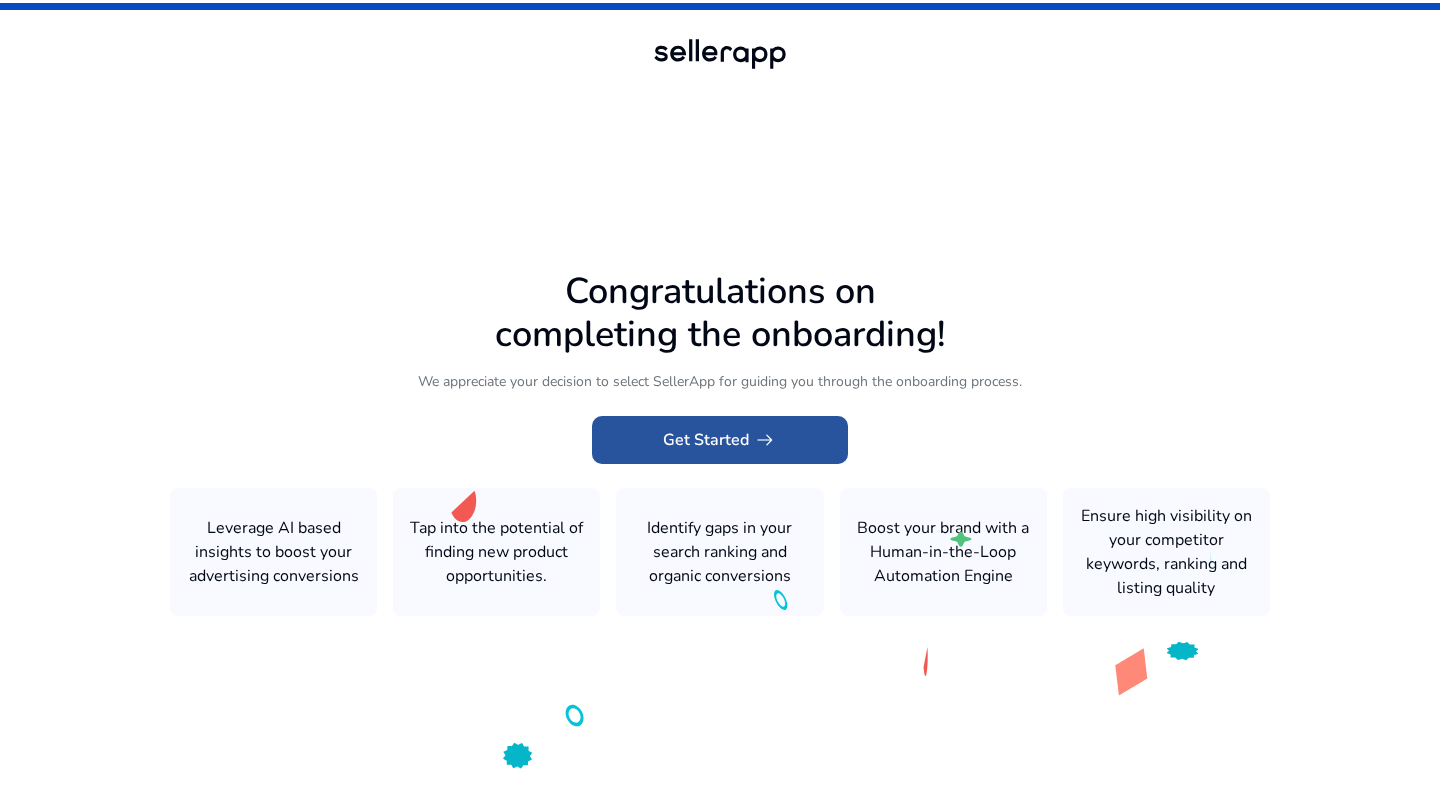 click on "Get Started   arrow_right_alt" 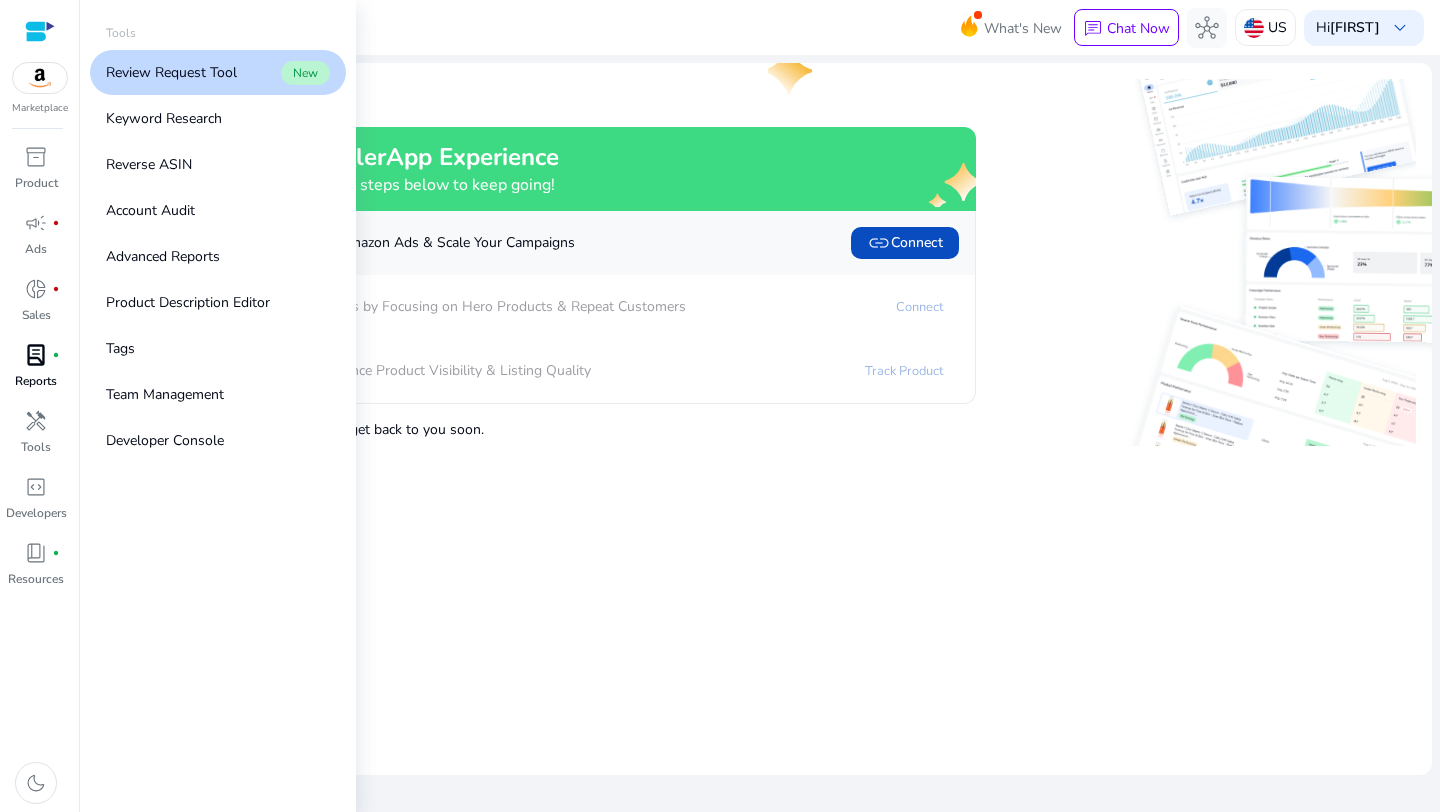 click on "lab_profile" at bounding box center [36, 355] 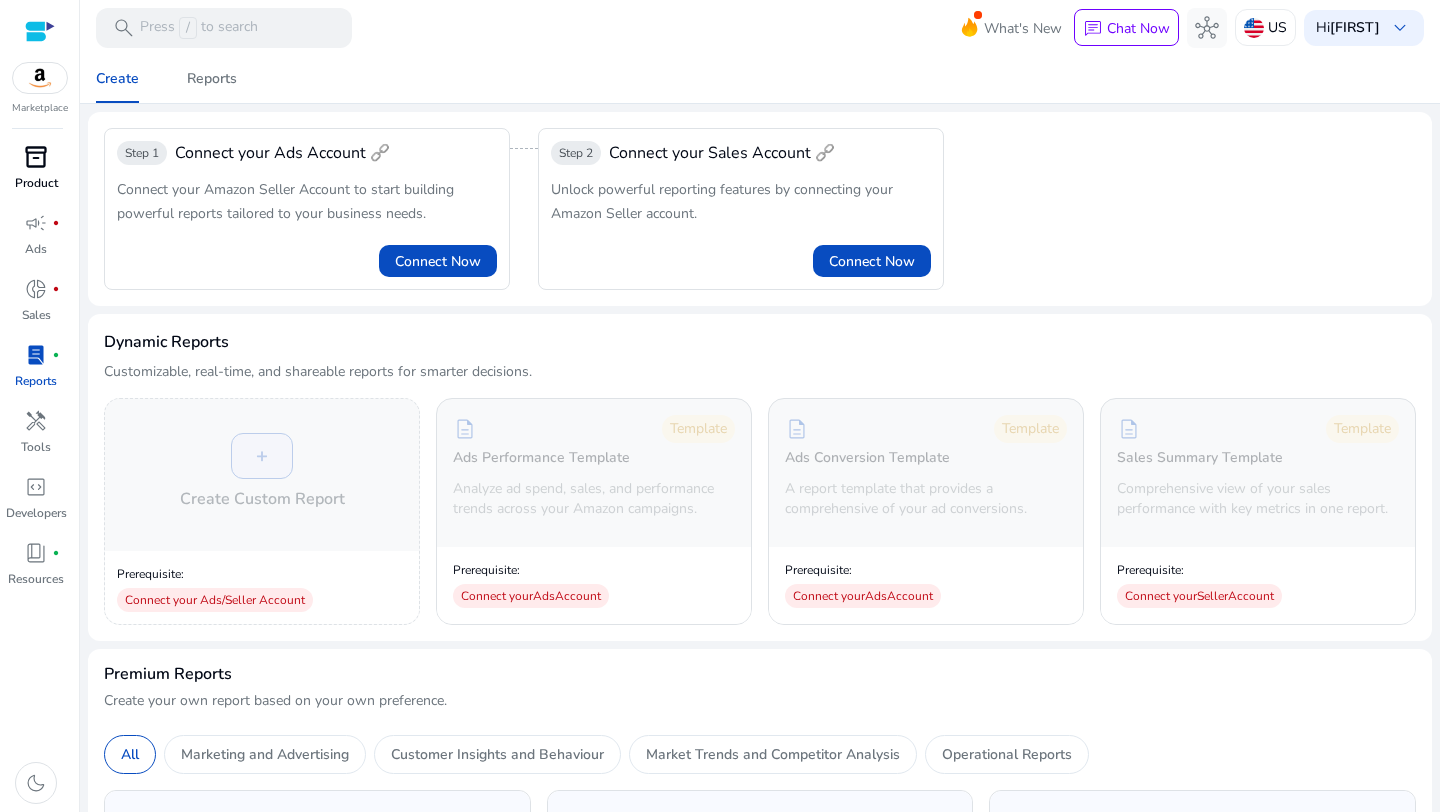 click on "Product" at bounding box center [36, 183] 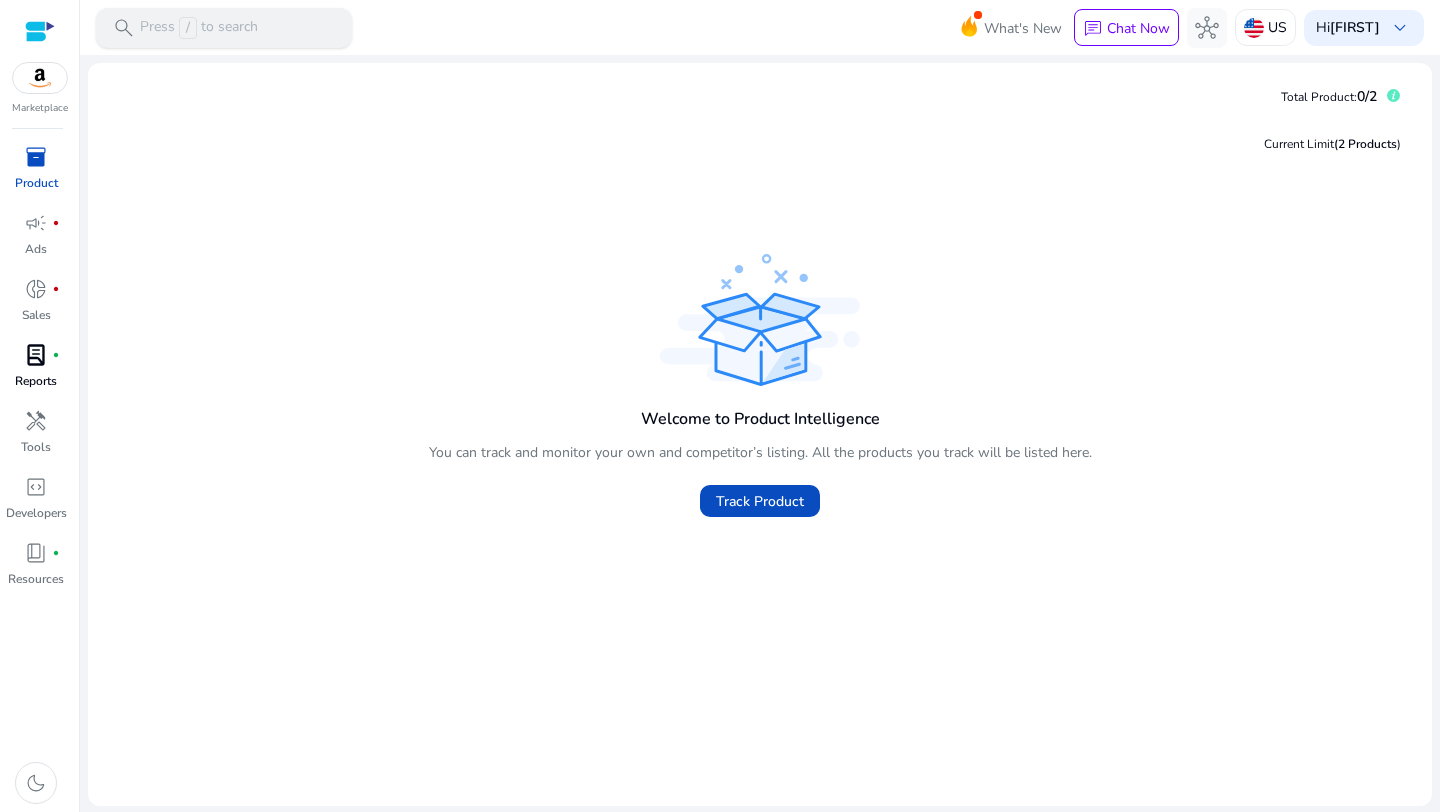click on "search   Press  /  to search" at bounding box center [224, 28] 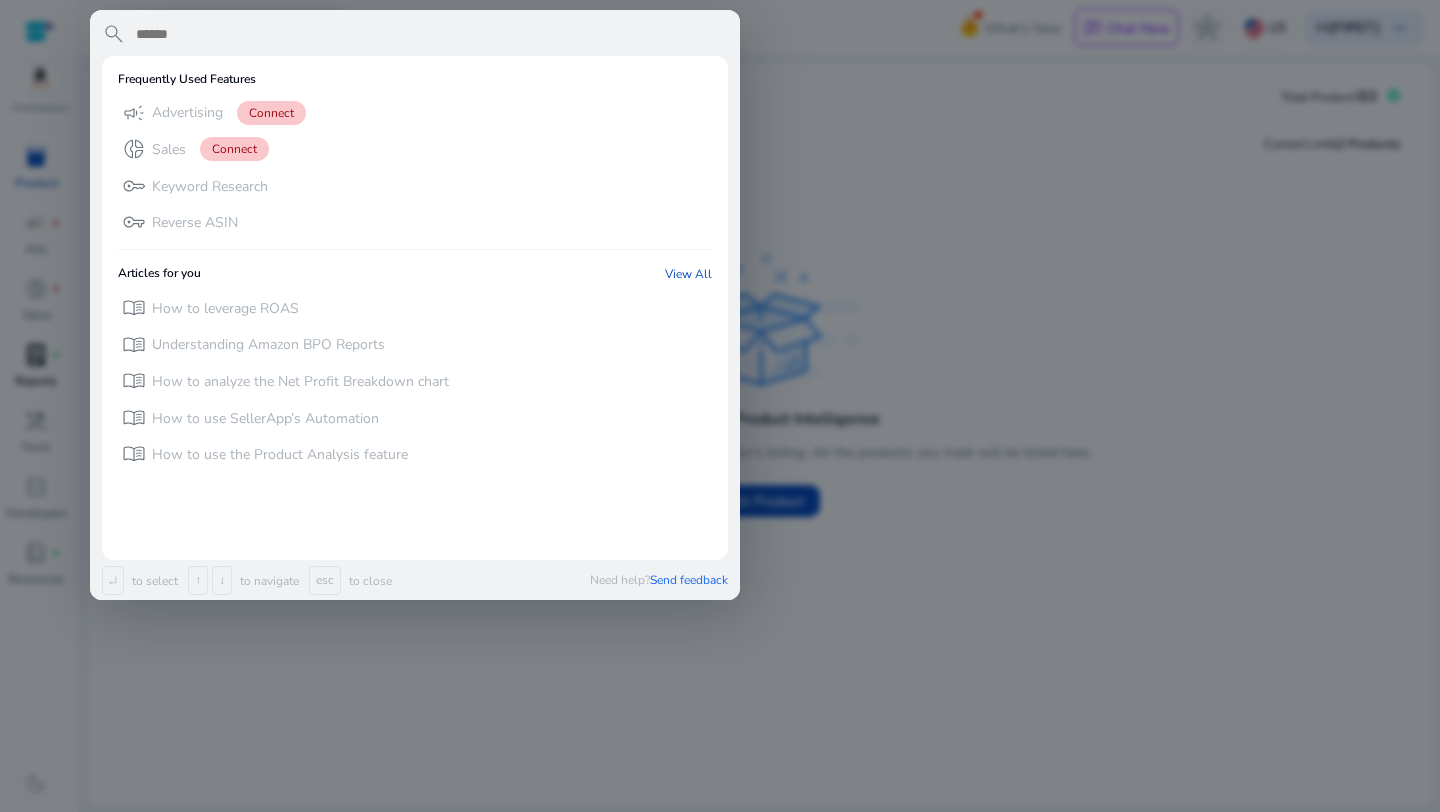 scroll, scrollTop: 0, scrollLeft: 0, axis: both 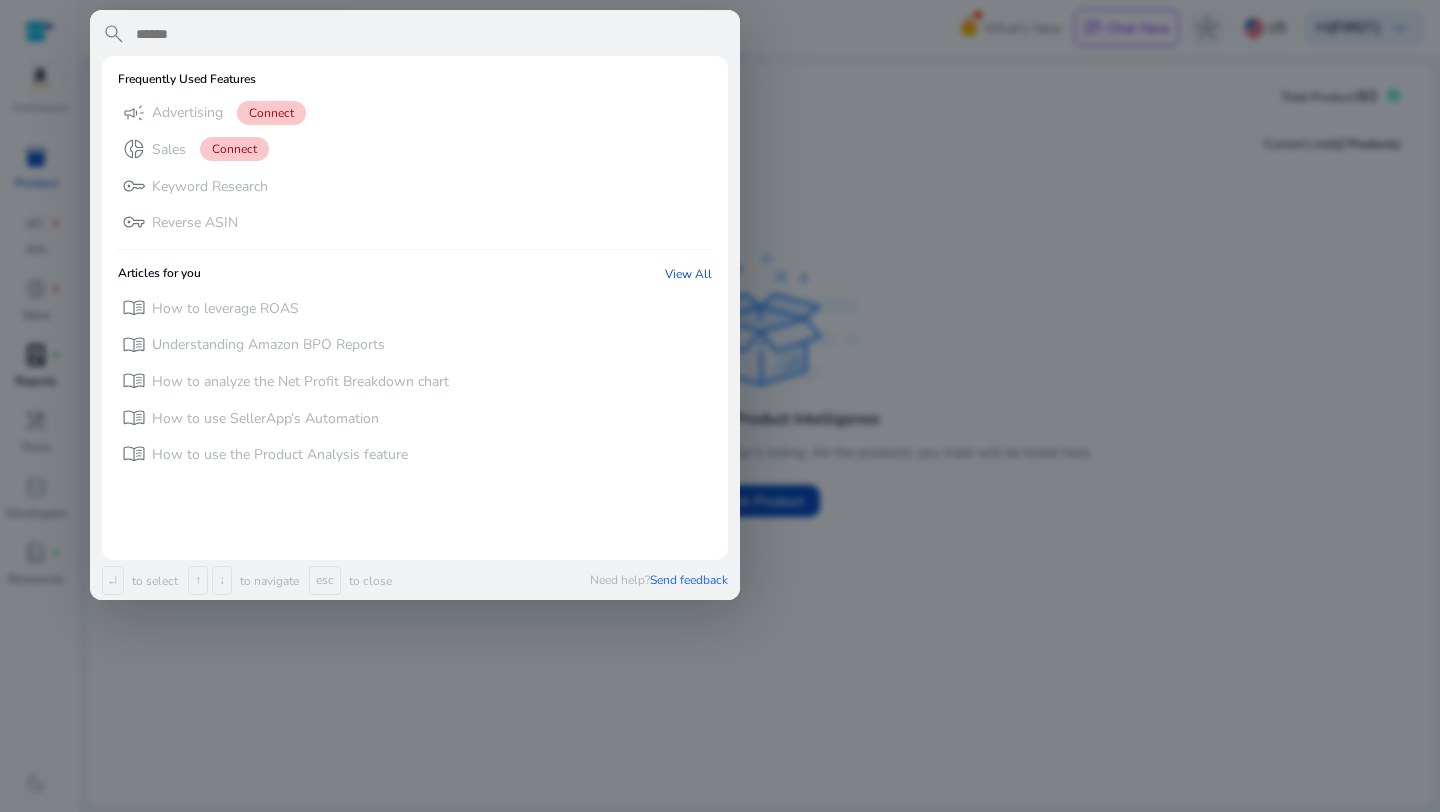click at bounding box center (720, 406) 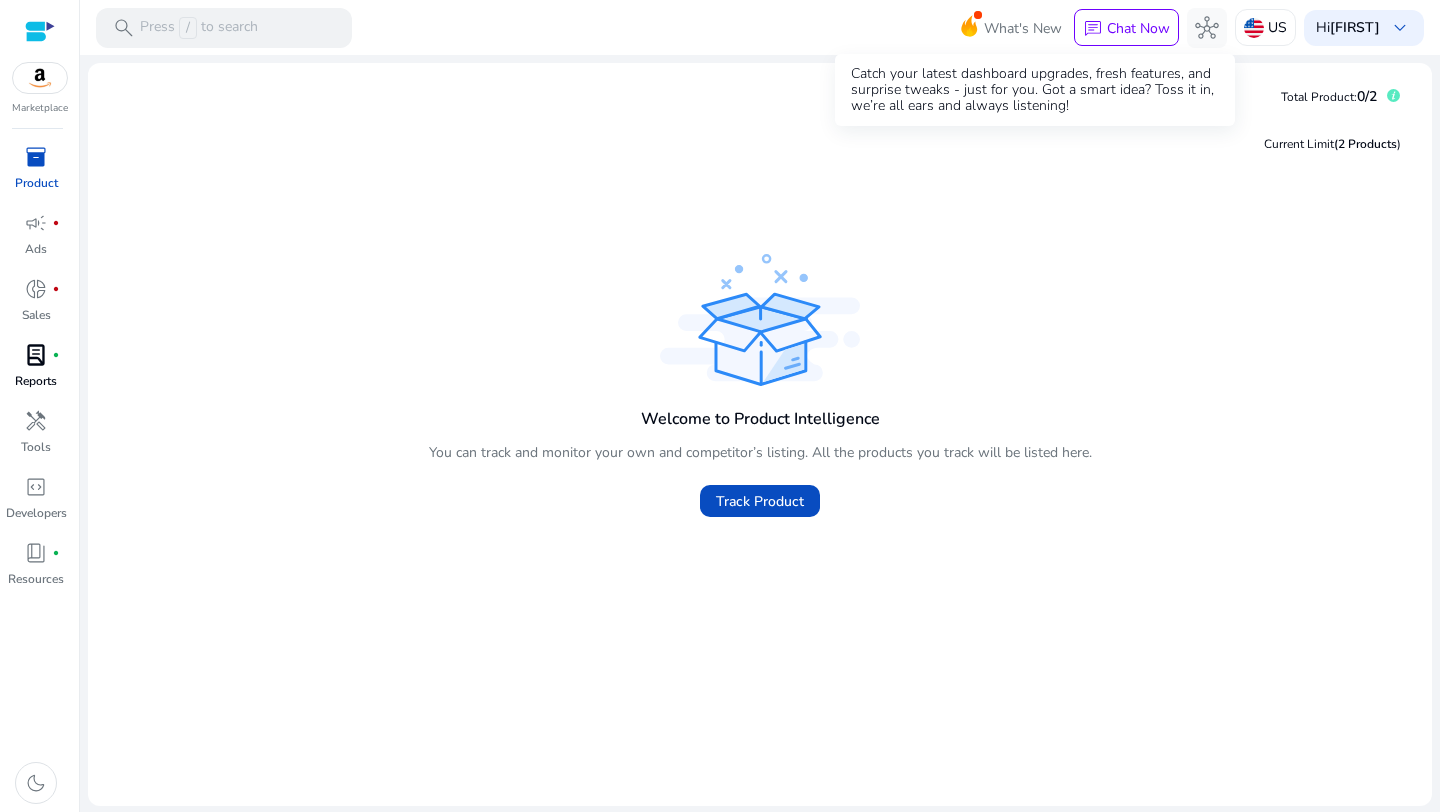 click on "What's New" at bounding box center [1023, 28] 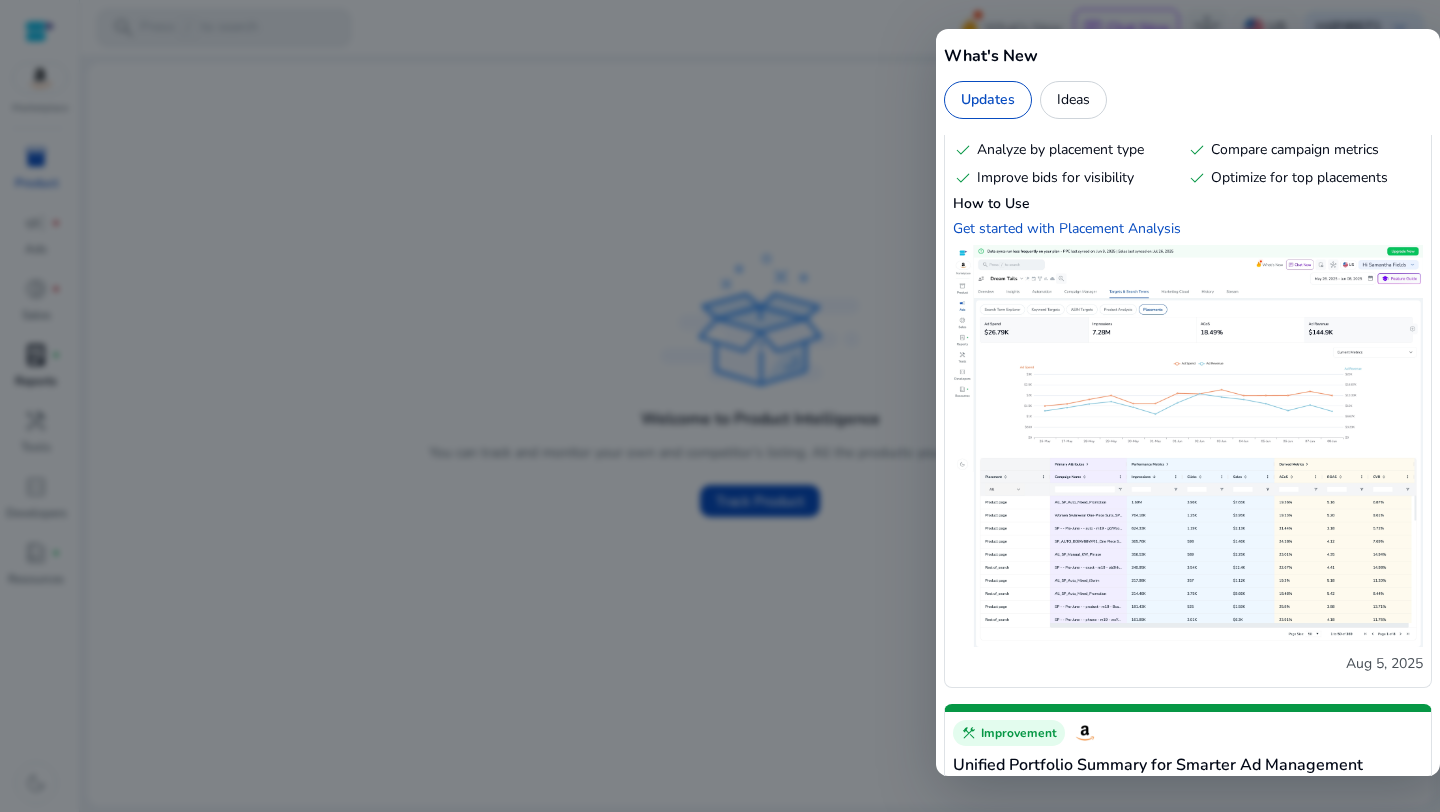 scroll, scrollTop: 352, scrollLeft: 0, axis: vertical 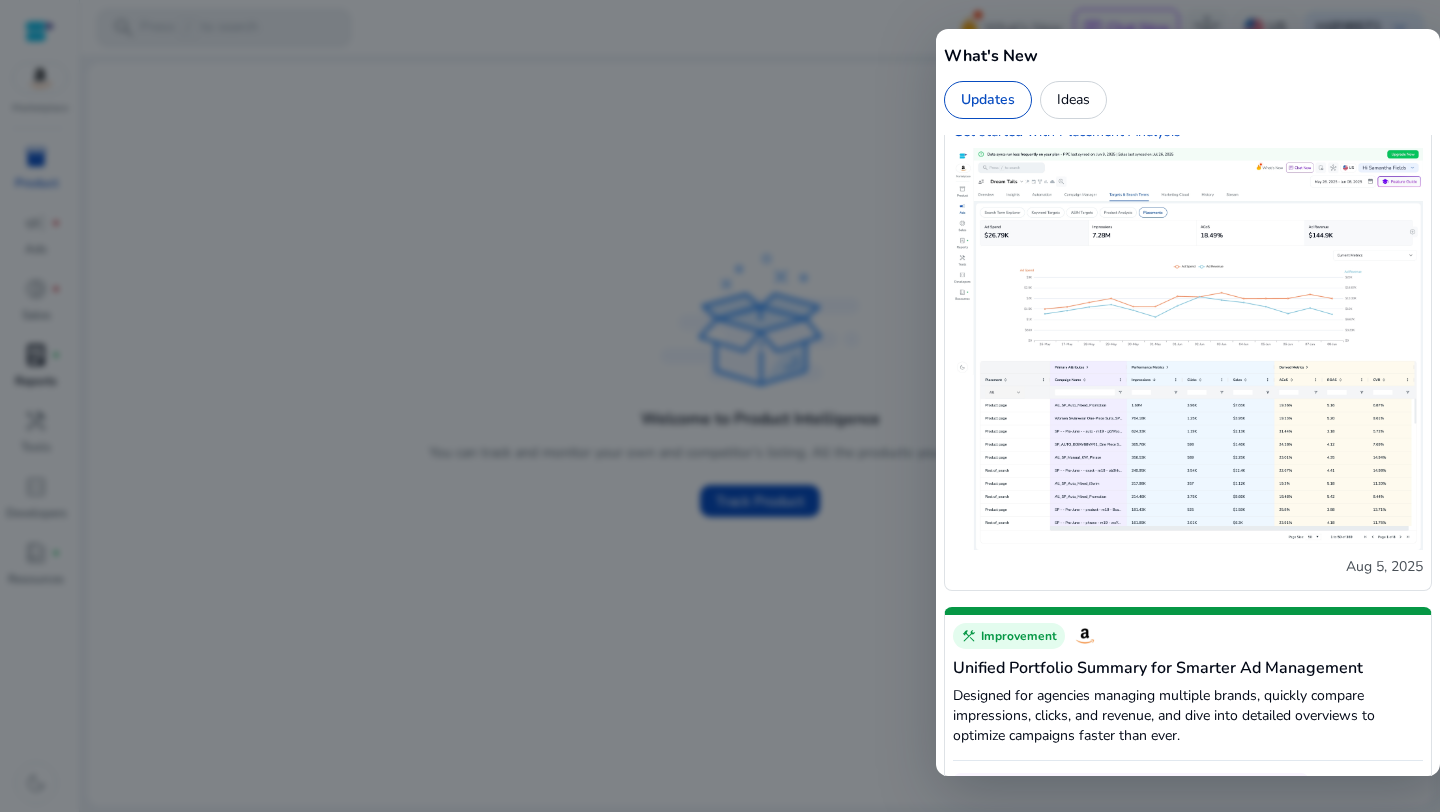 click at bounding box center [1188, 349] 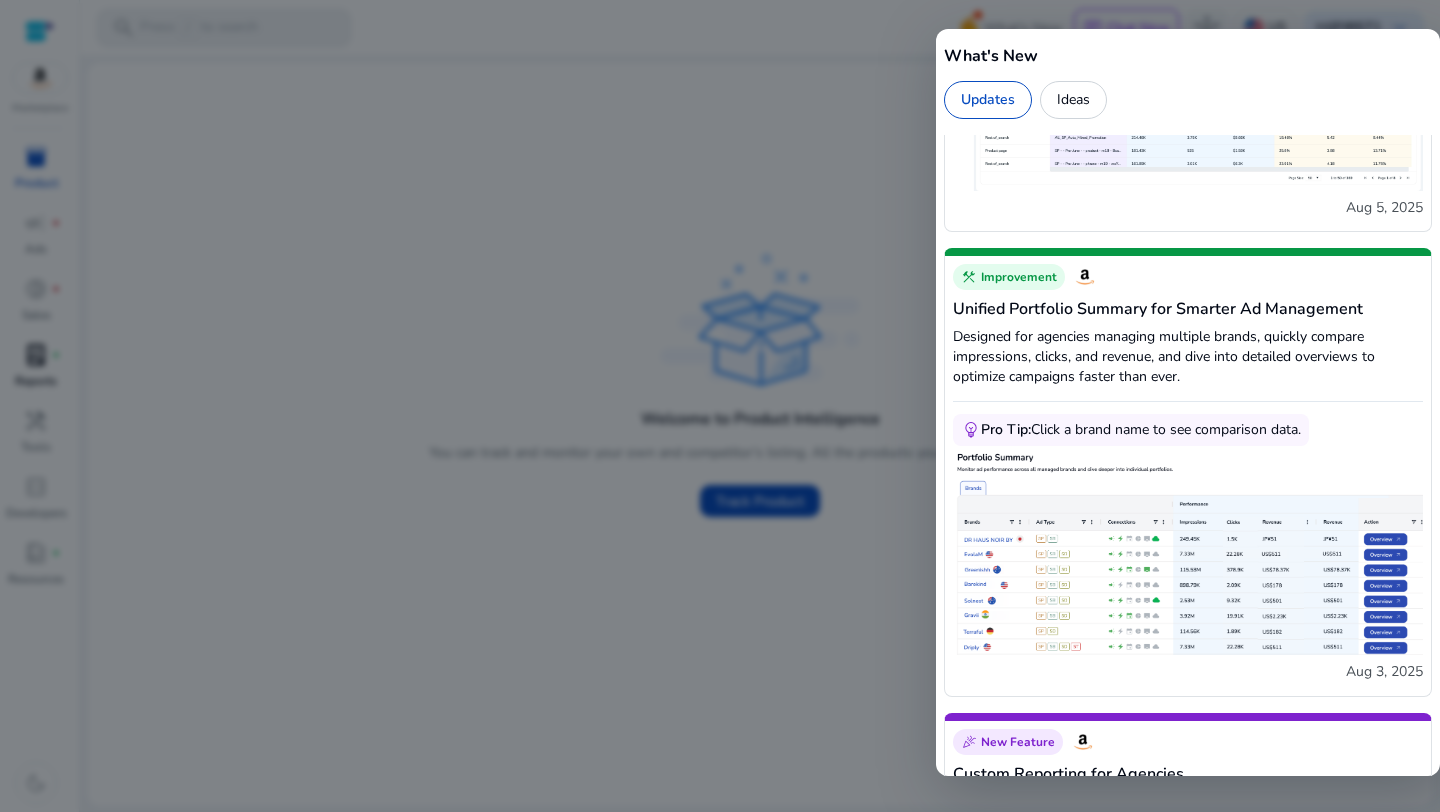 scroll, scrollTop: 0, scrollLeft: 0, axis: both 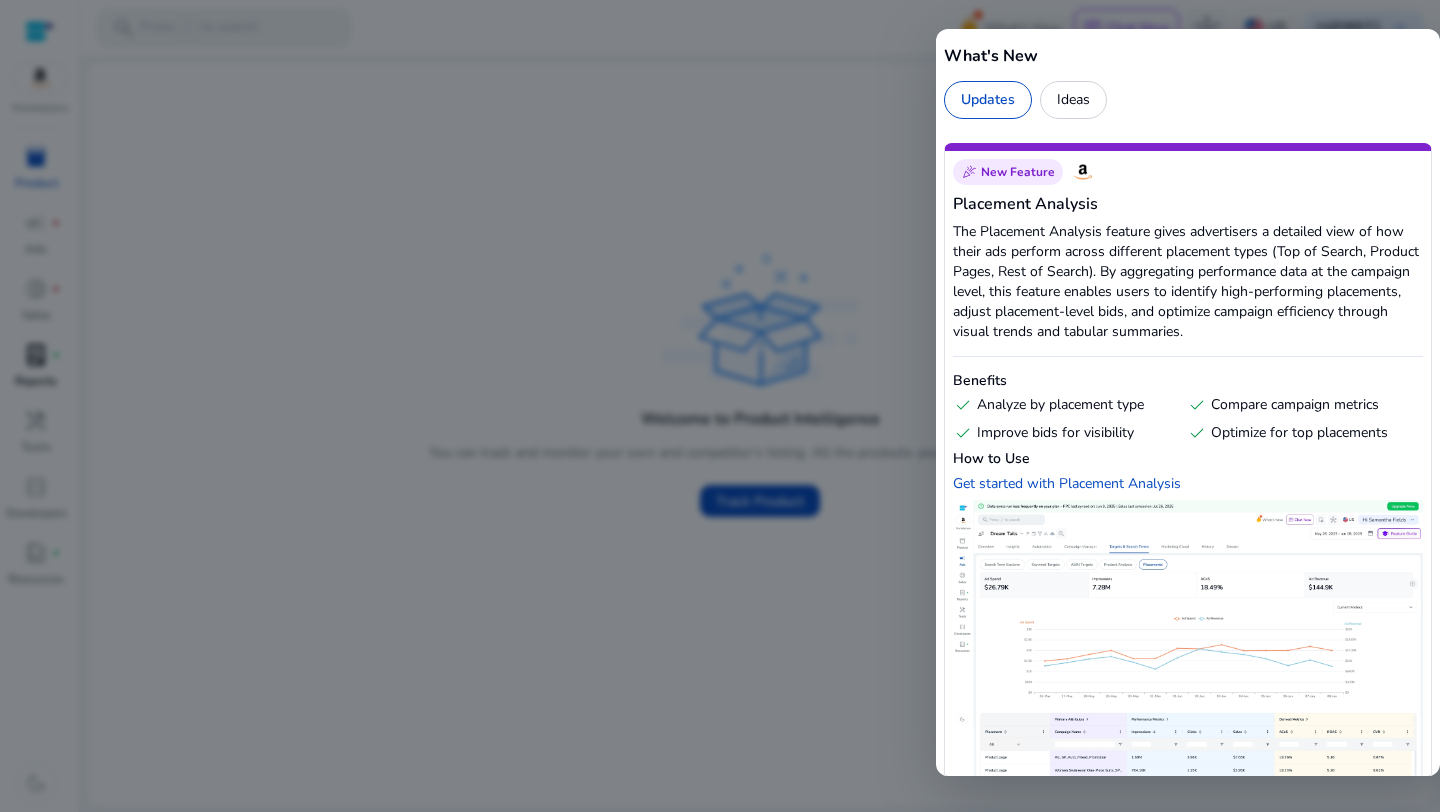 click on "Ideas" at bounding box center [1073, 100] 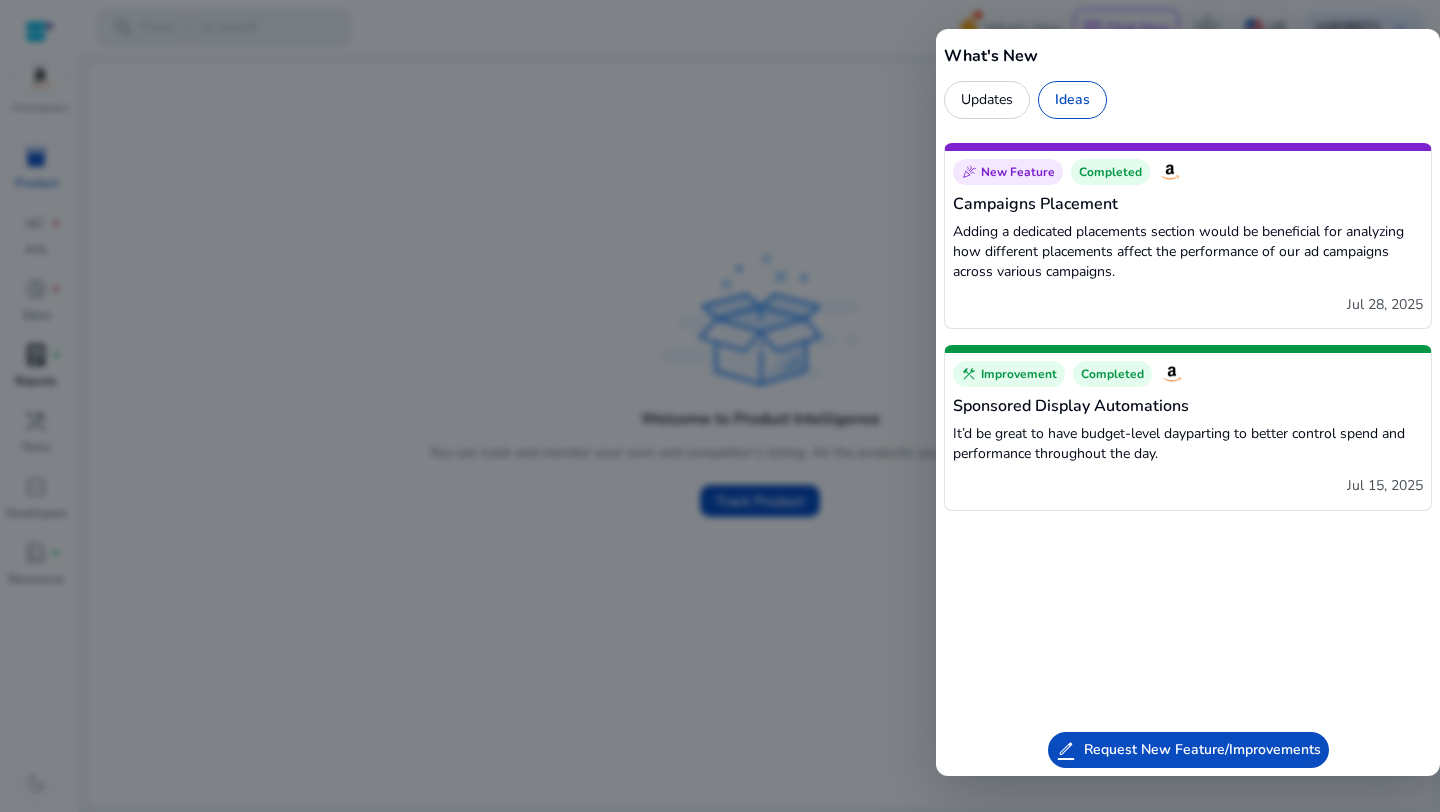 click at bounding box center [720, 406] 